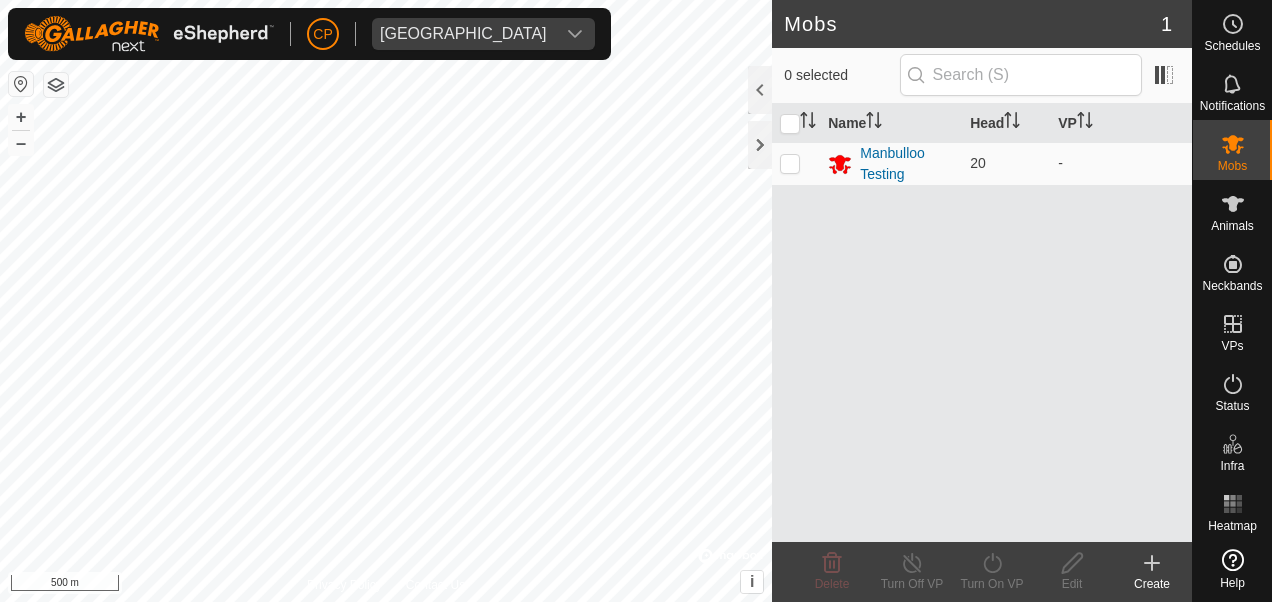 scroll, scrollTop: 0, scrollLeft: 0, axis: both 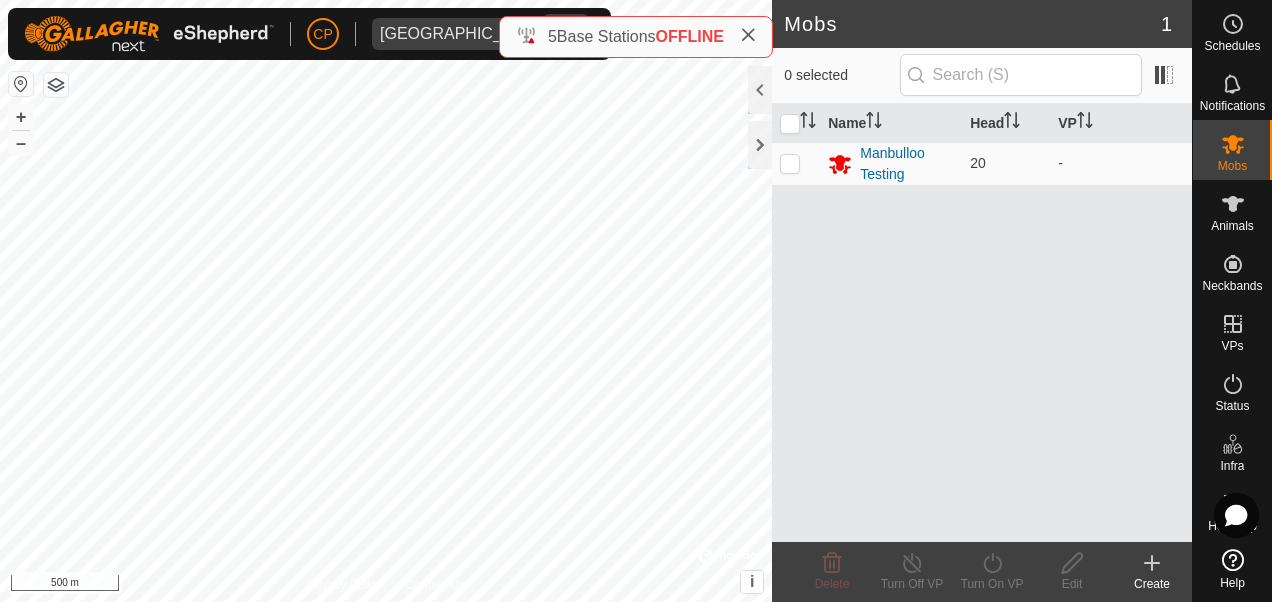 click on "[GEOGRAPHIC_DATA]" at bounding box center (463, 34) 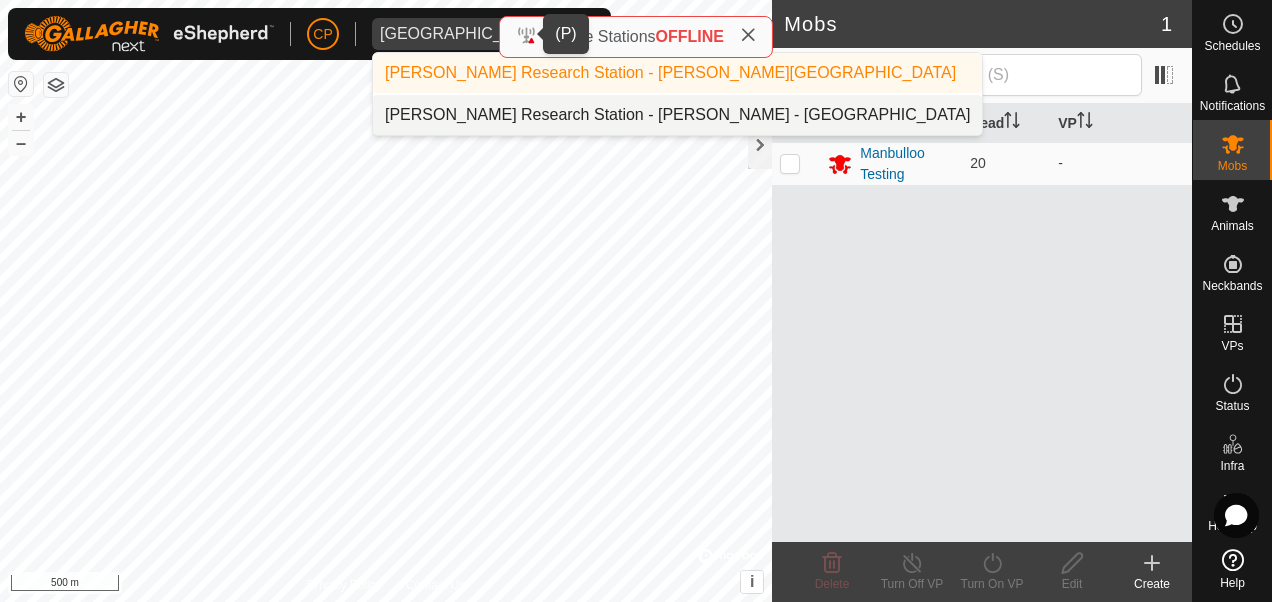 click on "[PERSON_NAME] Research Station - [PERSON_NAME] - [GEOGRAPHIC_DATA]" at bounding box center (677, 115) 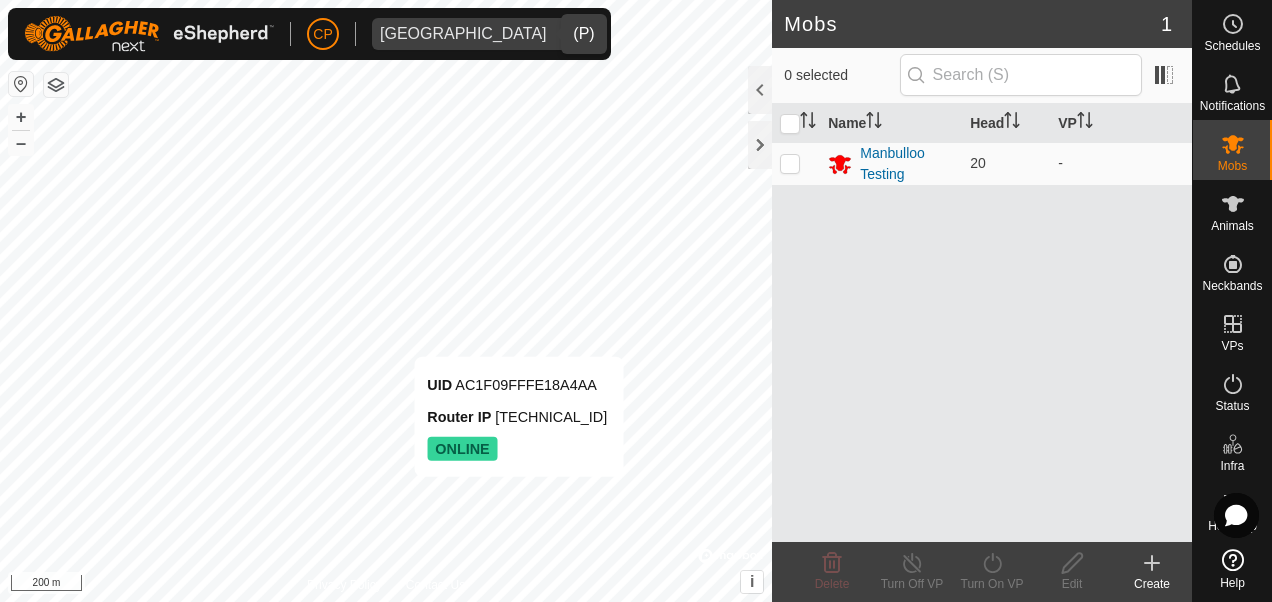 click on "UID
AC1F09FFFE18A4AA
Router IP
[TECHNICAL_ID]
ONLINE" at bounding box center [519, 417] 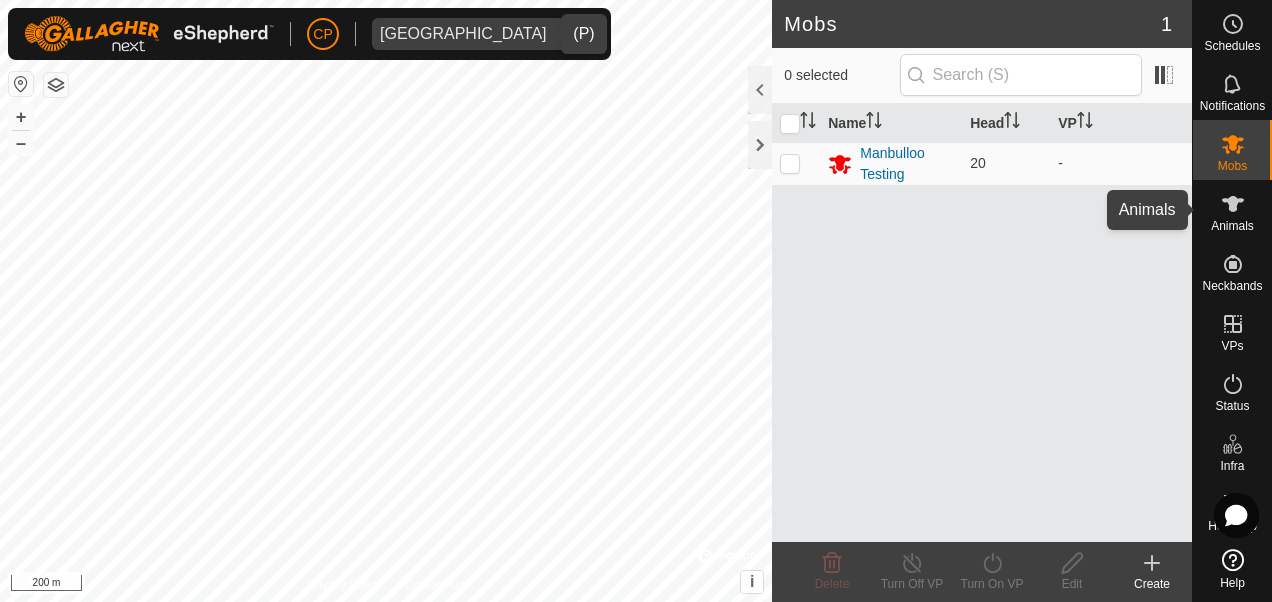 click on "Animals" at bounding box center [1232, 210] 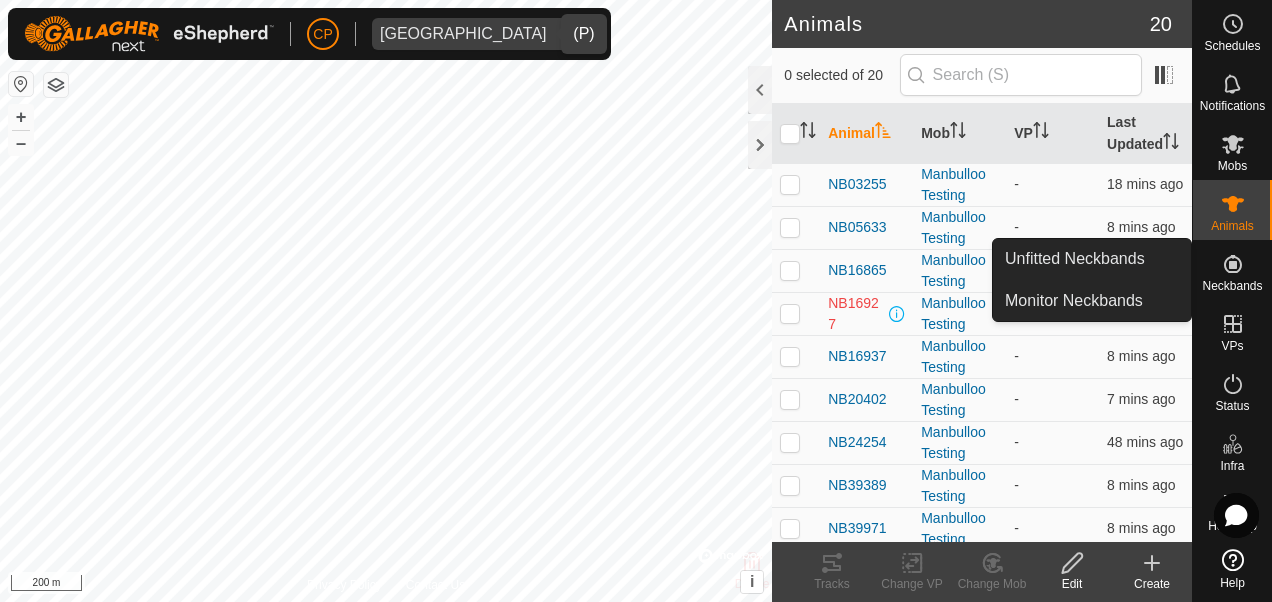 click on "Neckbands" at bounding box center [1232, 270] 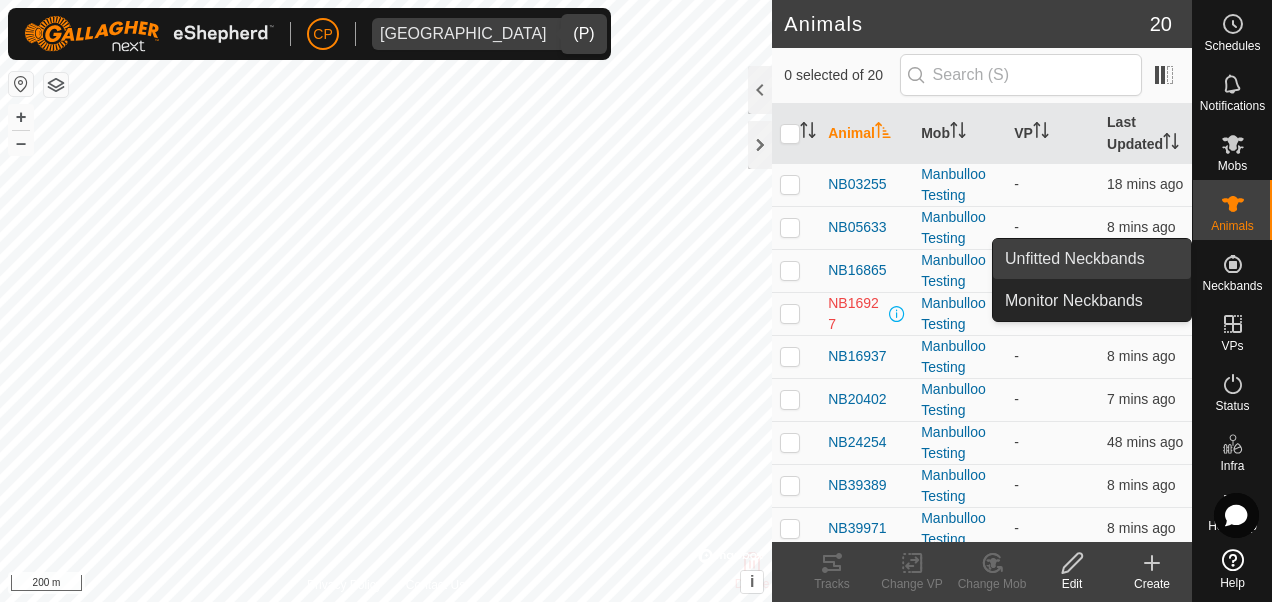 click on "Unfitted Neckbands" at bounding box center (1092, 259) 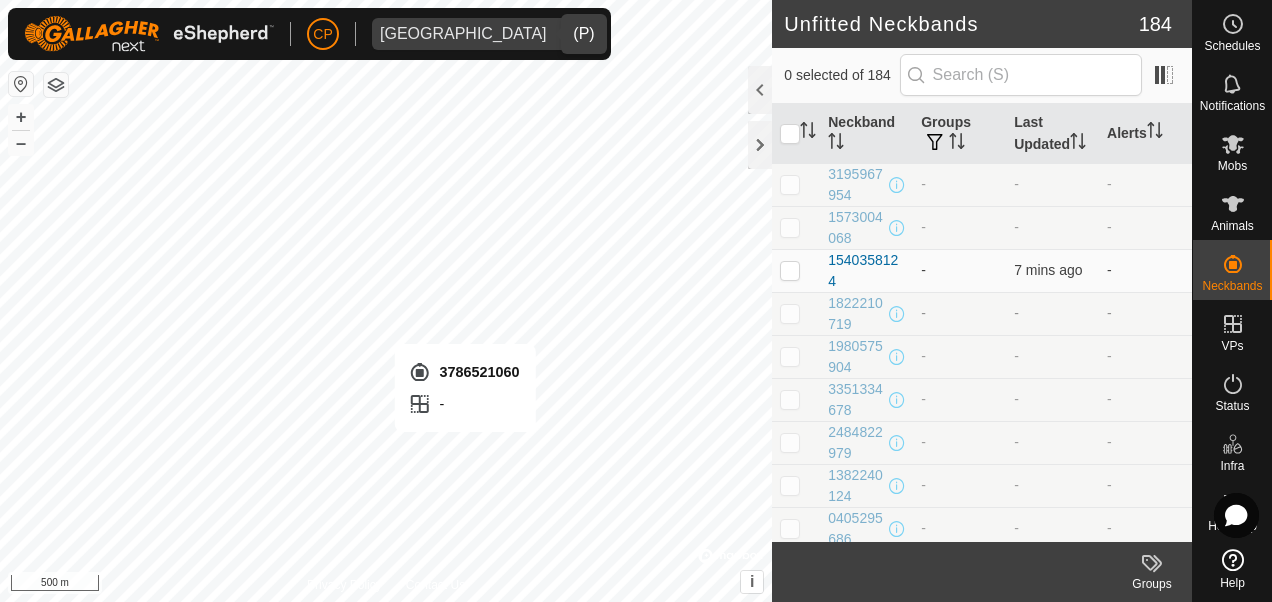 checkbox on "true" 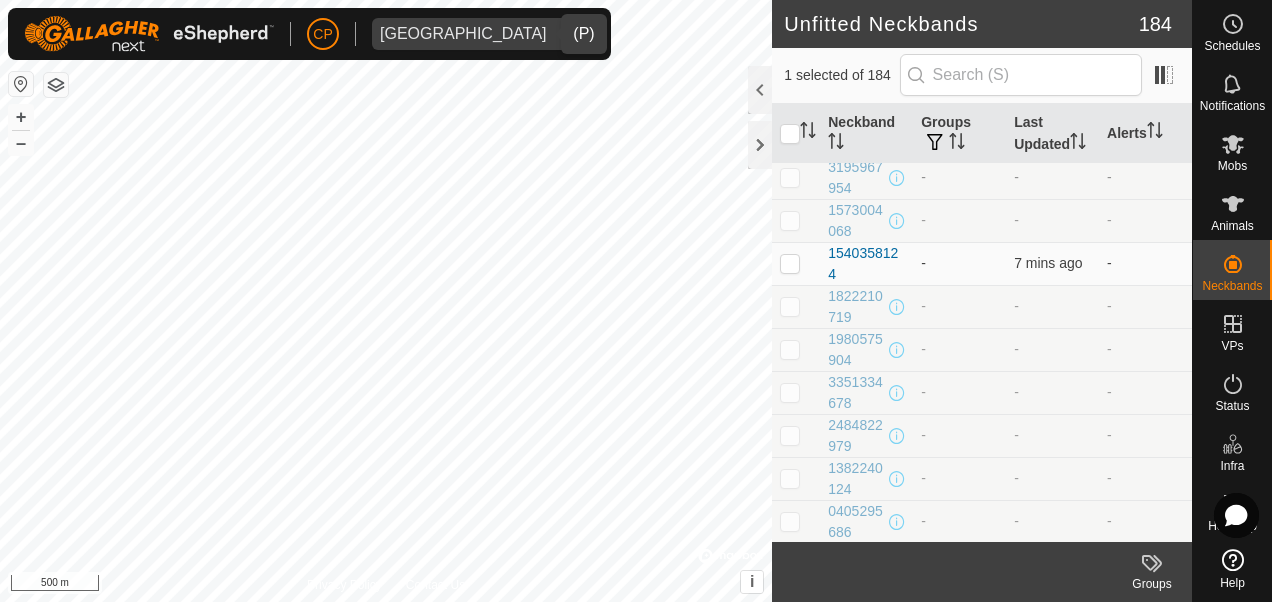 scroll, scrollTop: 0, scrollLeft: 0, axis: both 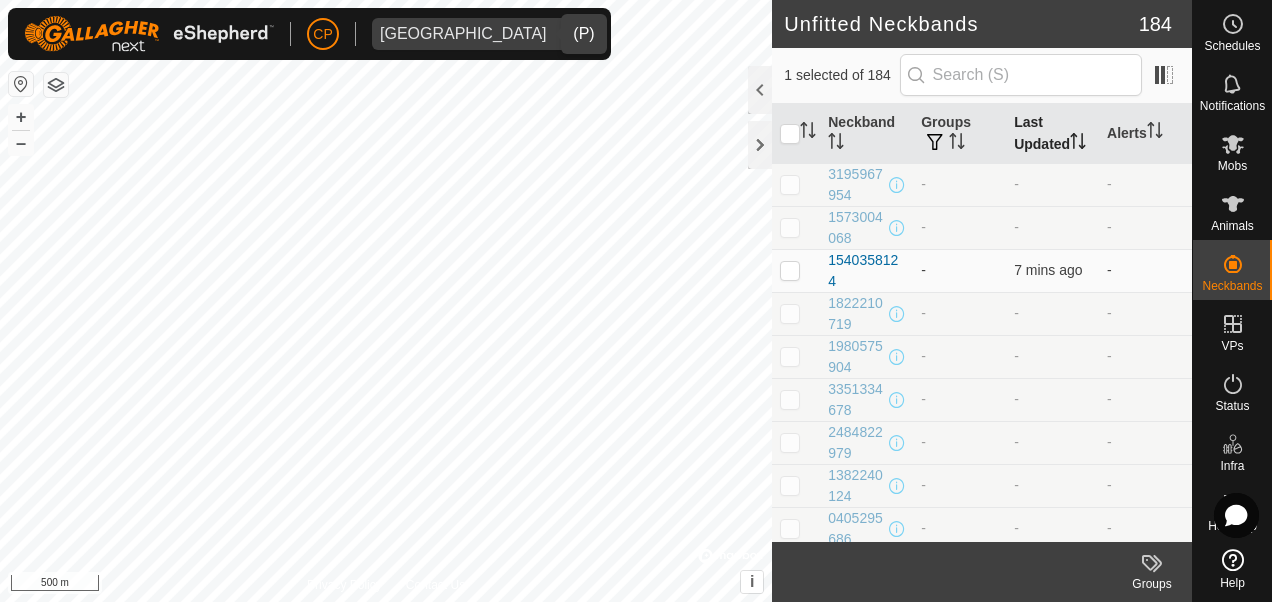 click on "Last Updated" at bounding box center [1052, 134] 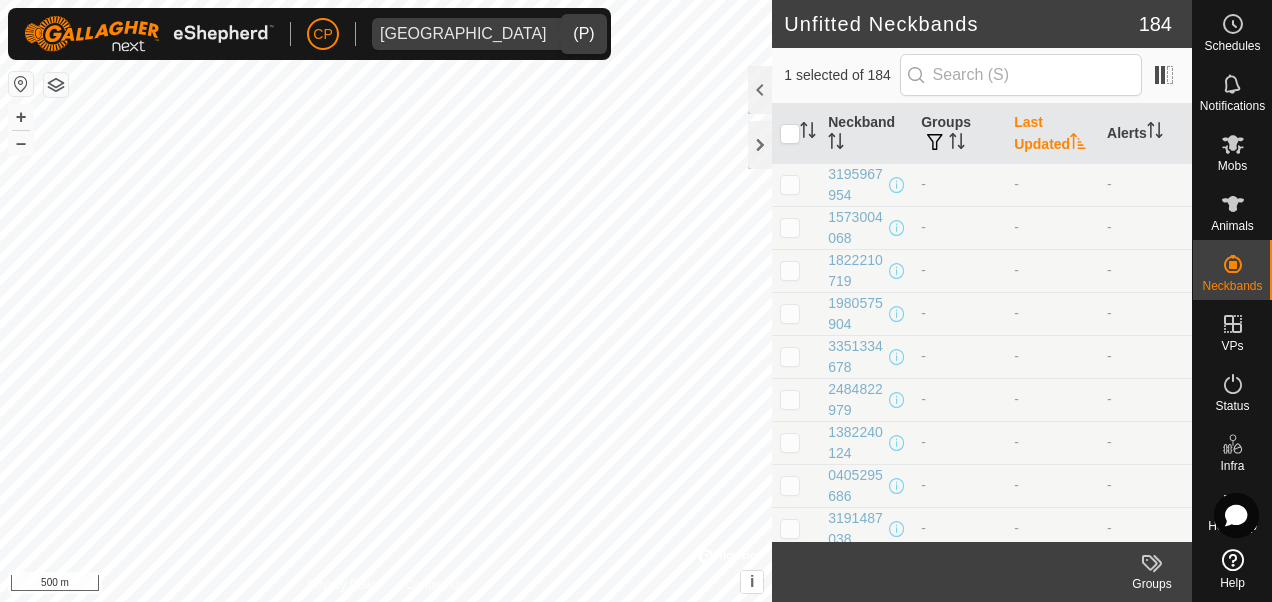click on "Last Updated" at bounding box center (1052, 134) 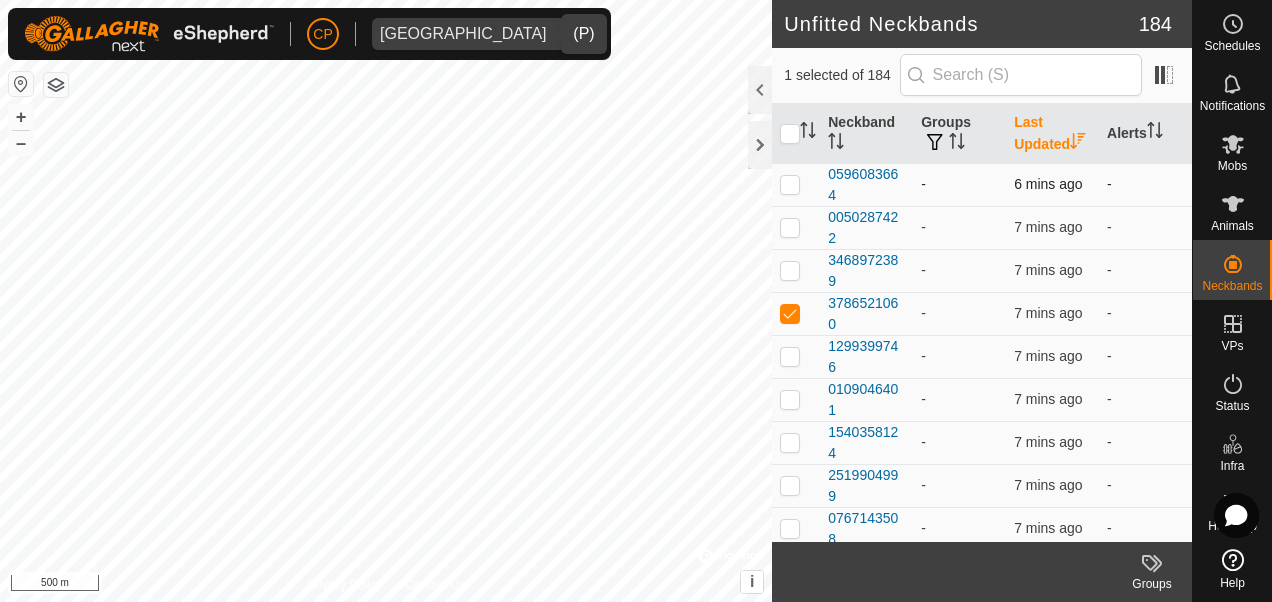 click at bounding box center [790, 184] 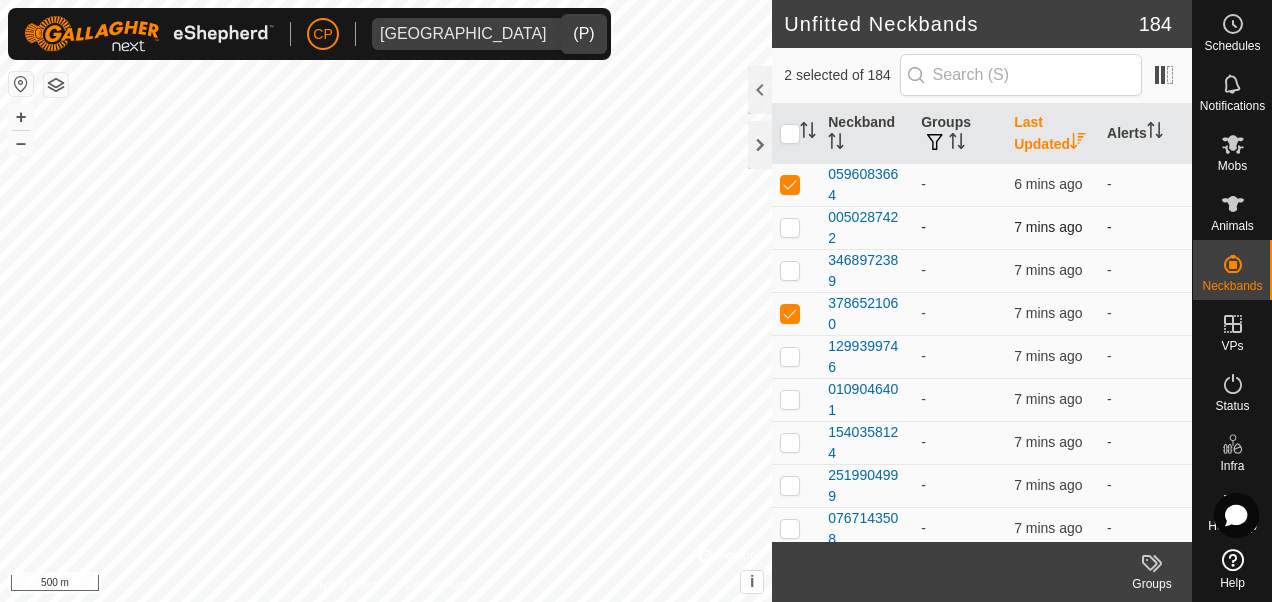 click at bounding box center (796, 227) 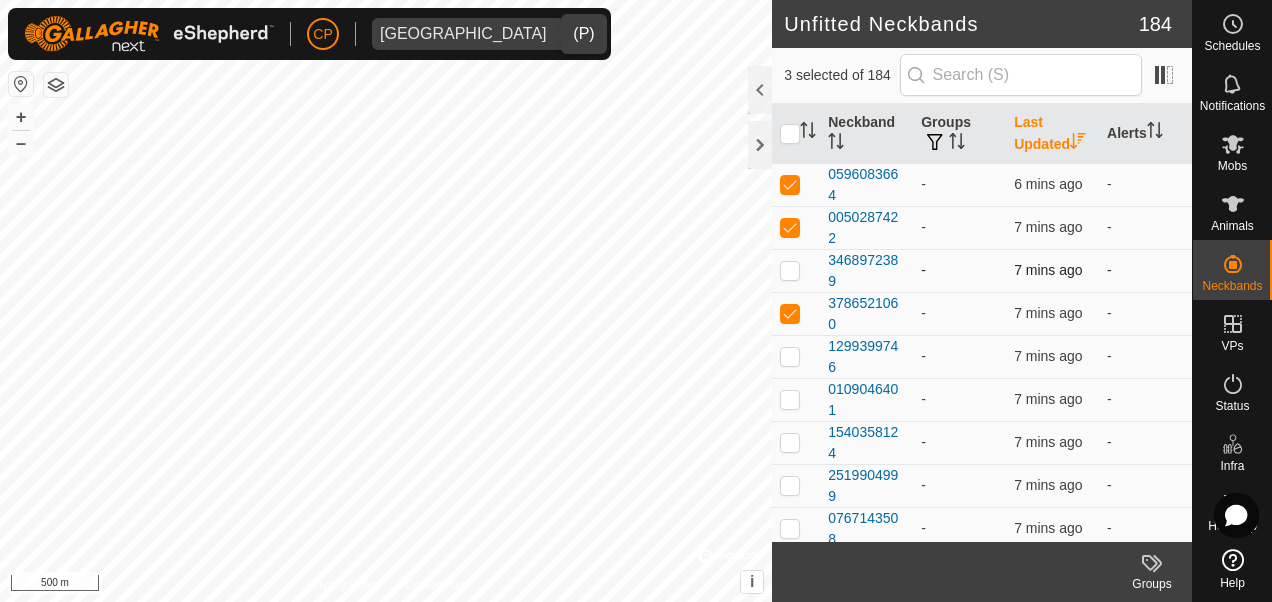 click at bounding box center [790, 270] 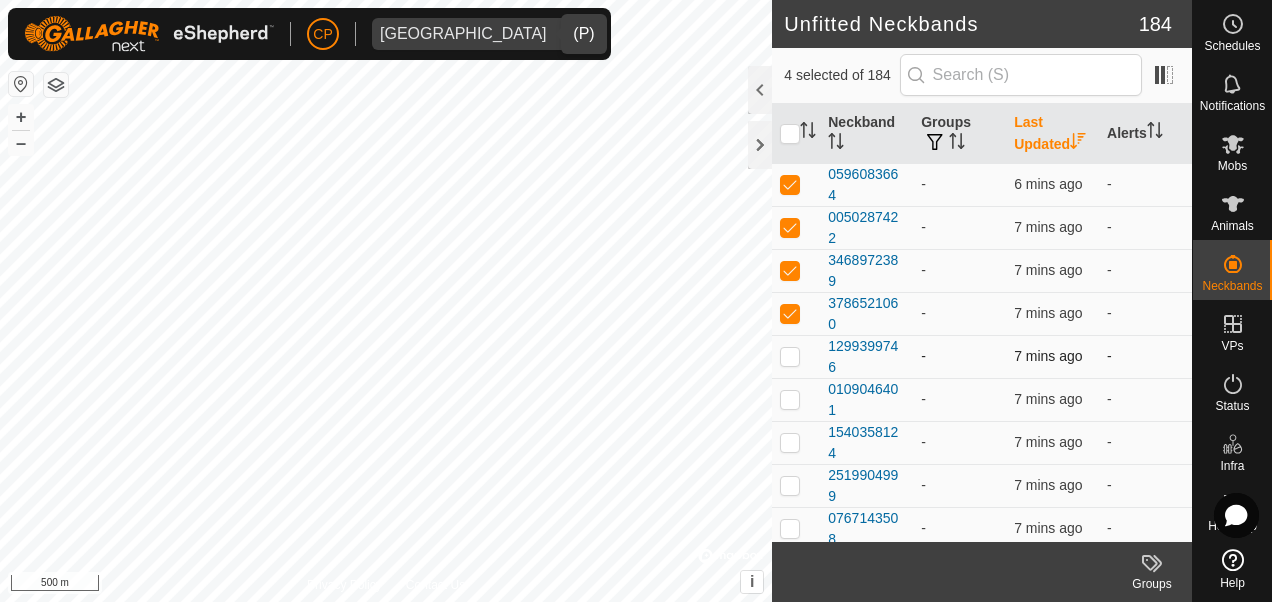 click at bounding box center (790, 356) 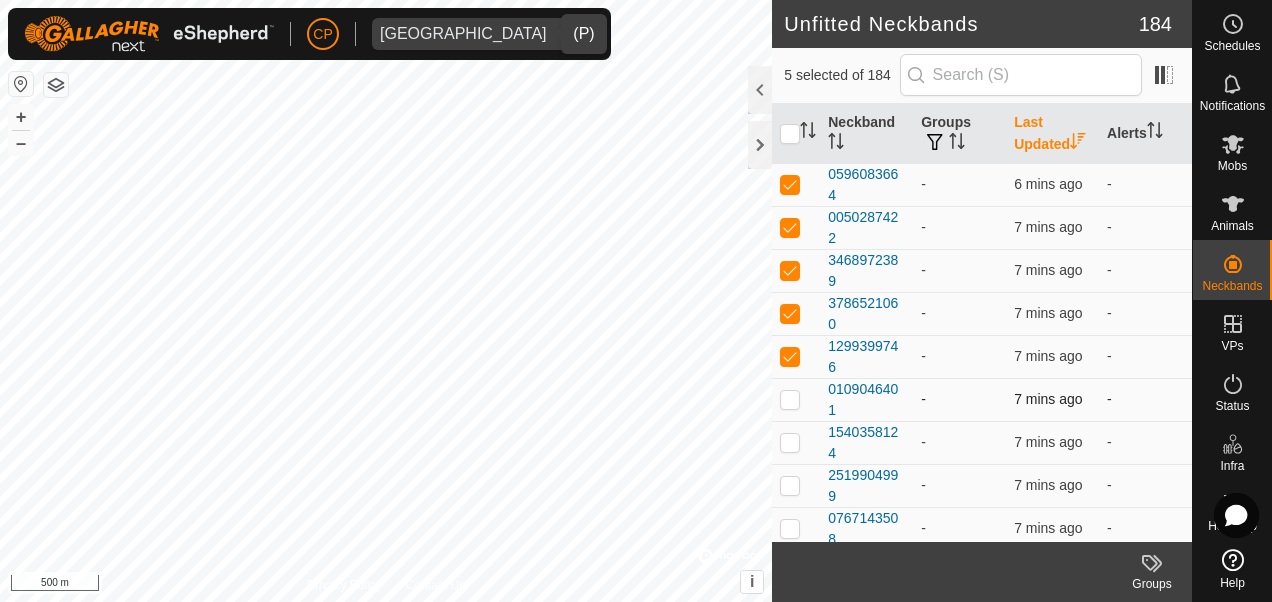 click at bounding box center (790, 399) 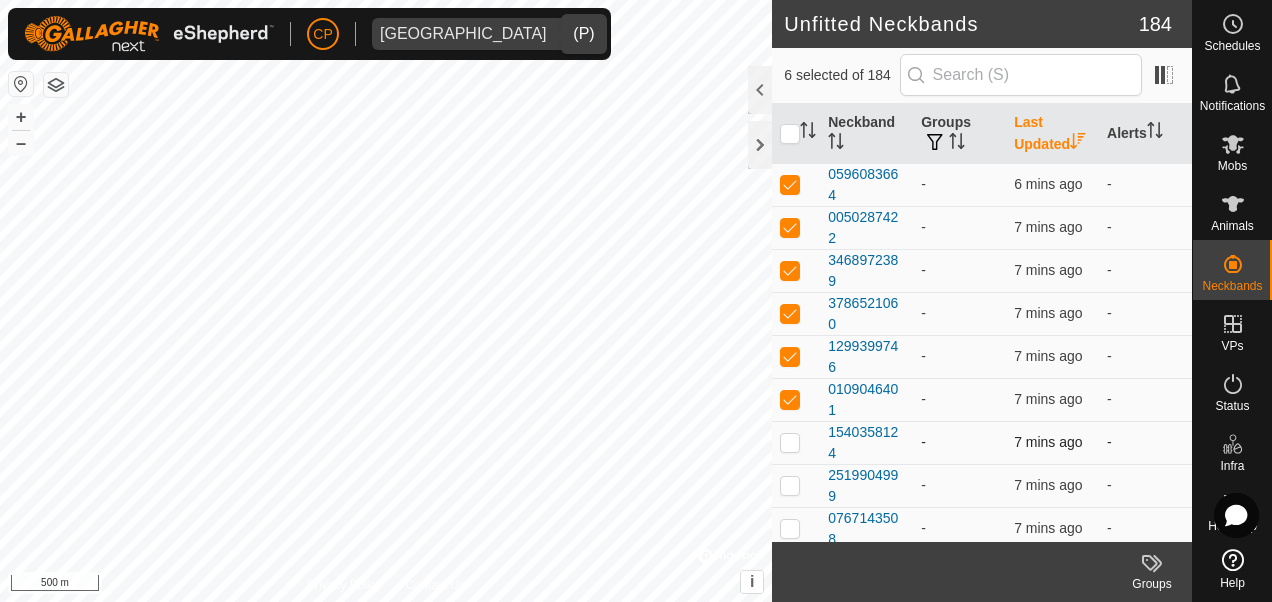 click at bounding box center [790, 442] 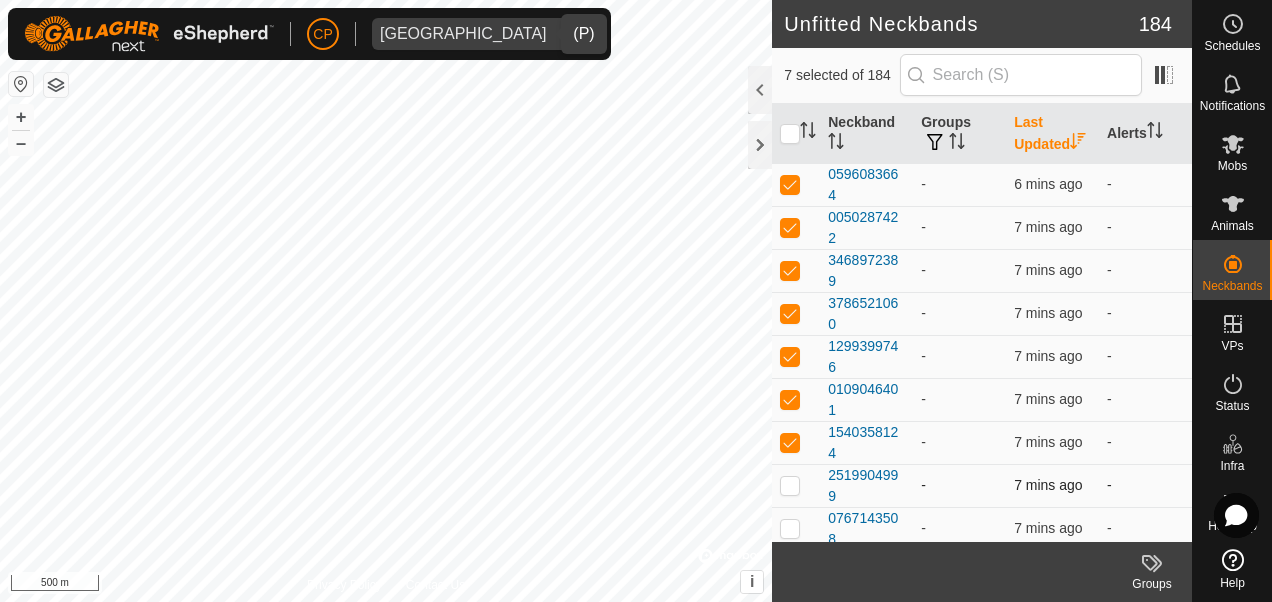 click at bounding box center (790, 485) 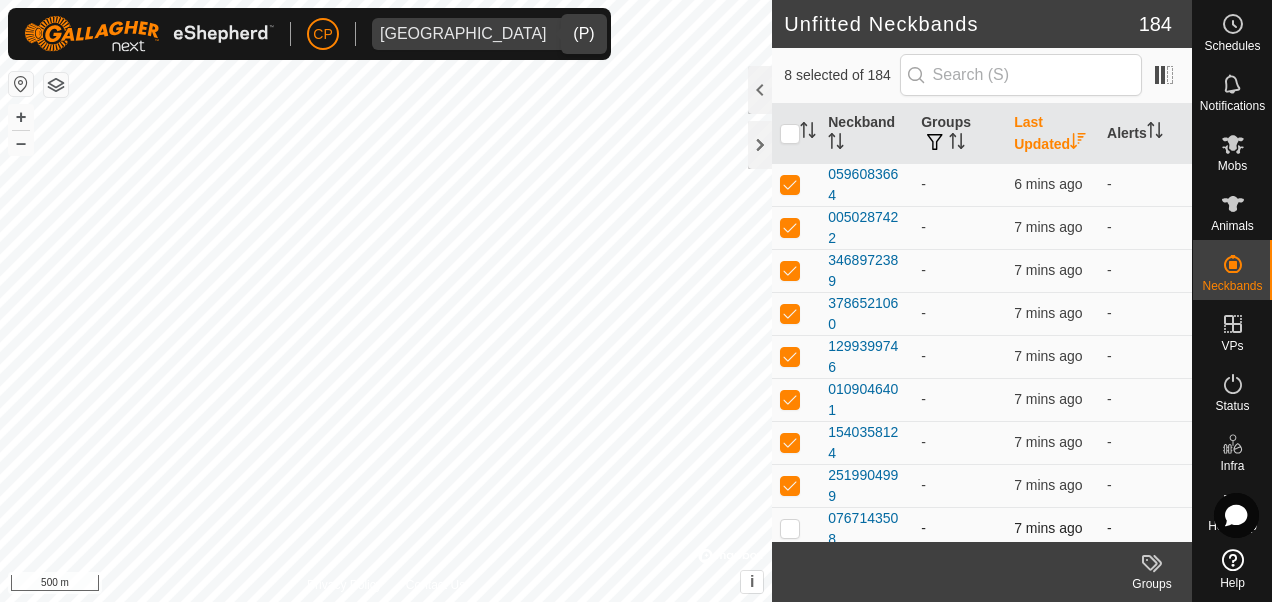 click at bounding box center (790, 528) 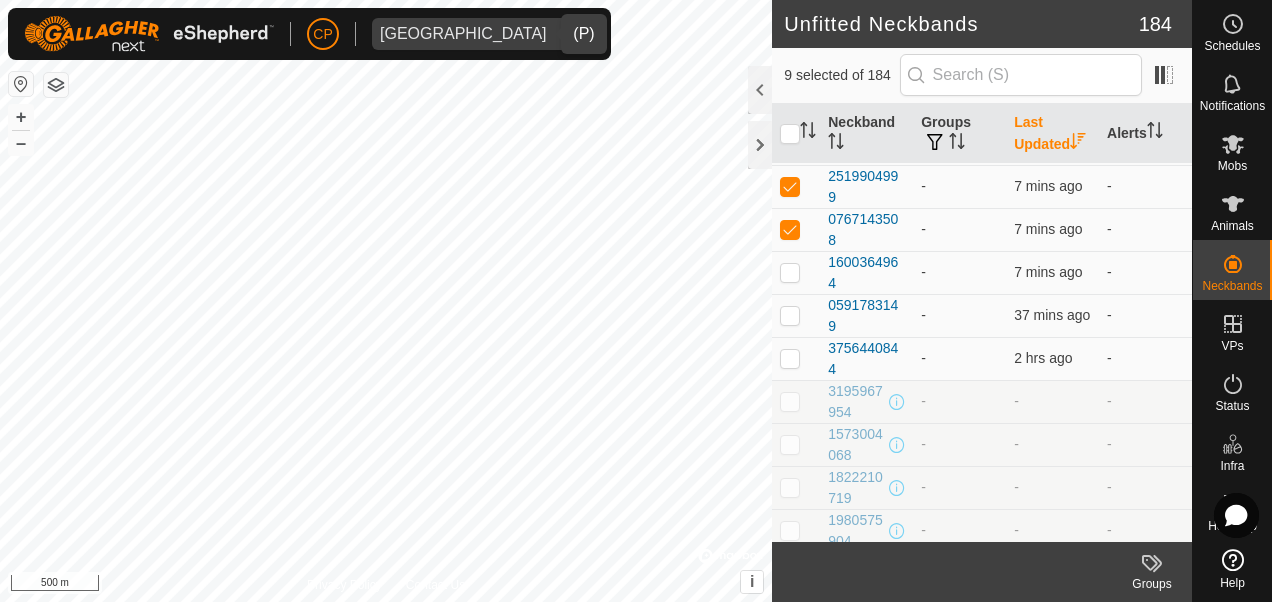 scroll, scrollTop: 300, scrollLeft: 0, axis: vertical 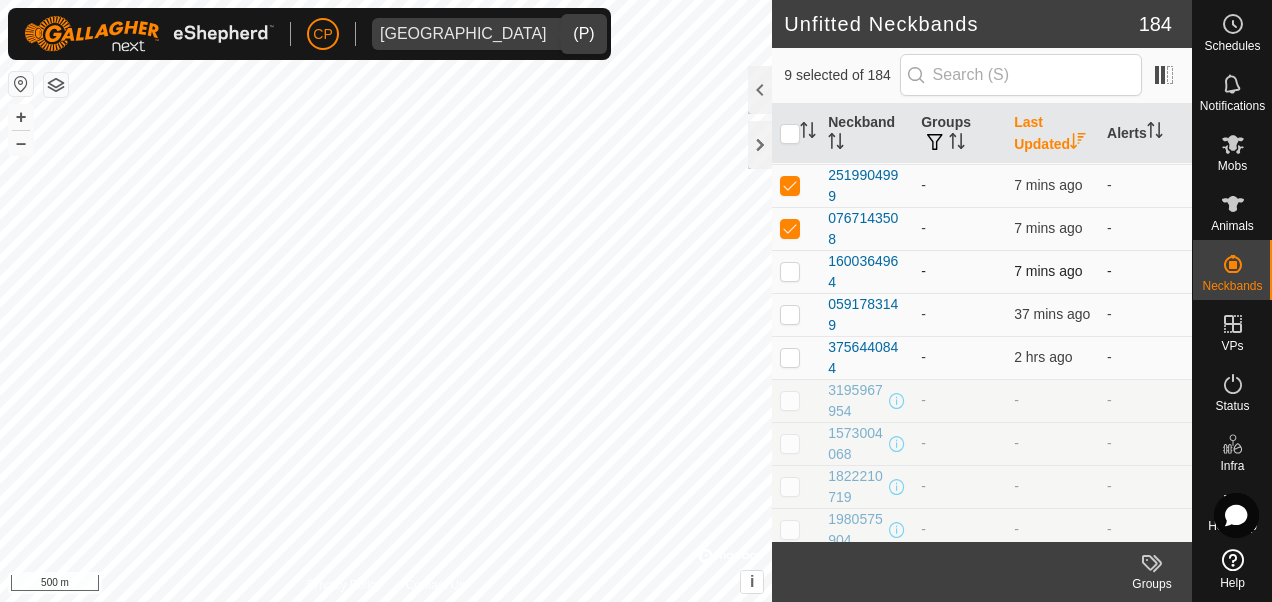 click at bounding box center [790, 271] 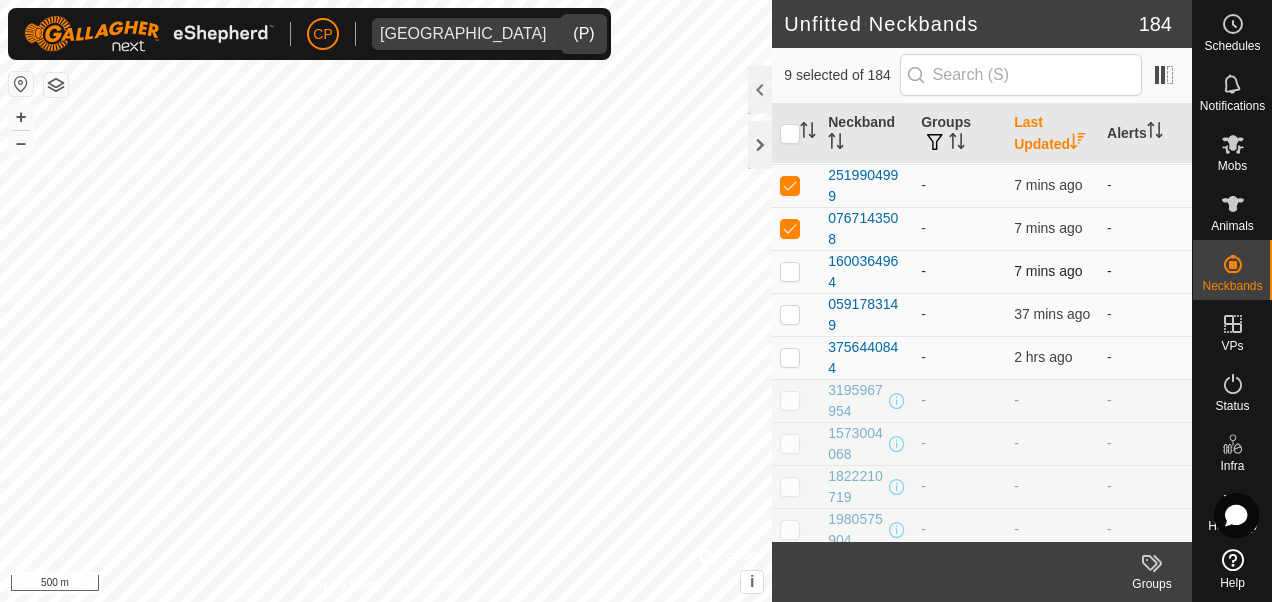 checkbox on "true" 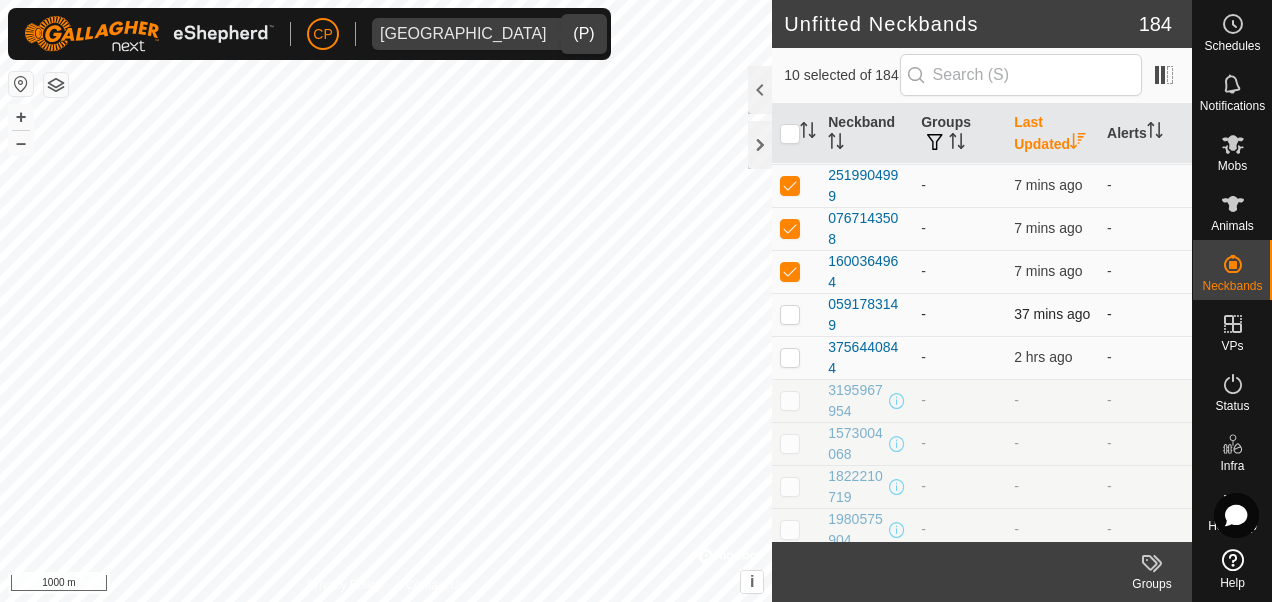 click at bounding box center [790, 314] 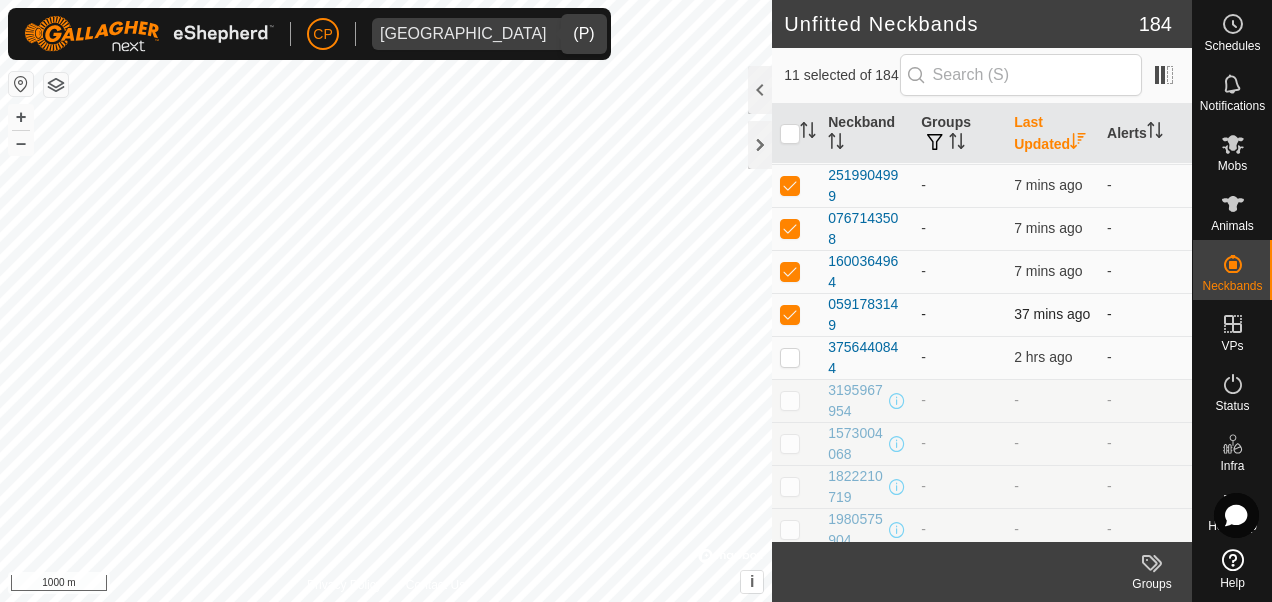 click at bounding box center (790, 314) 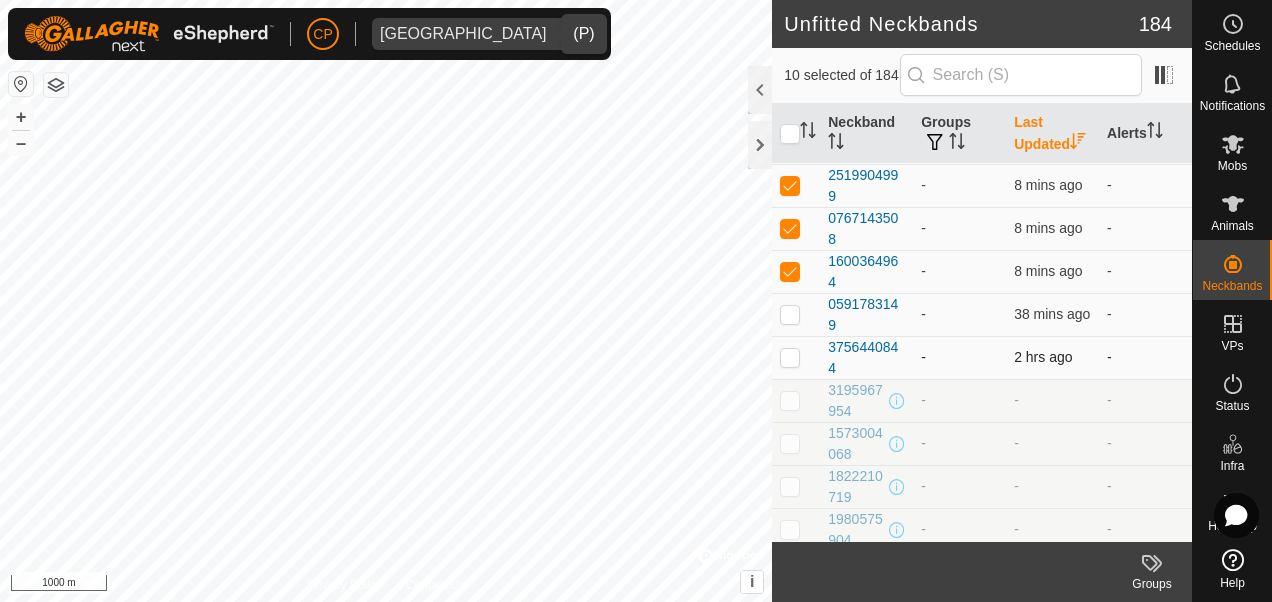 click at bounding box center [790, 357] 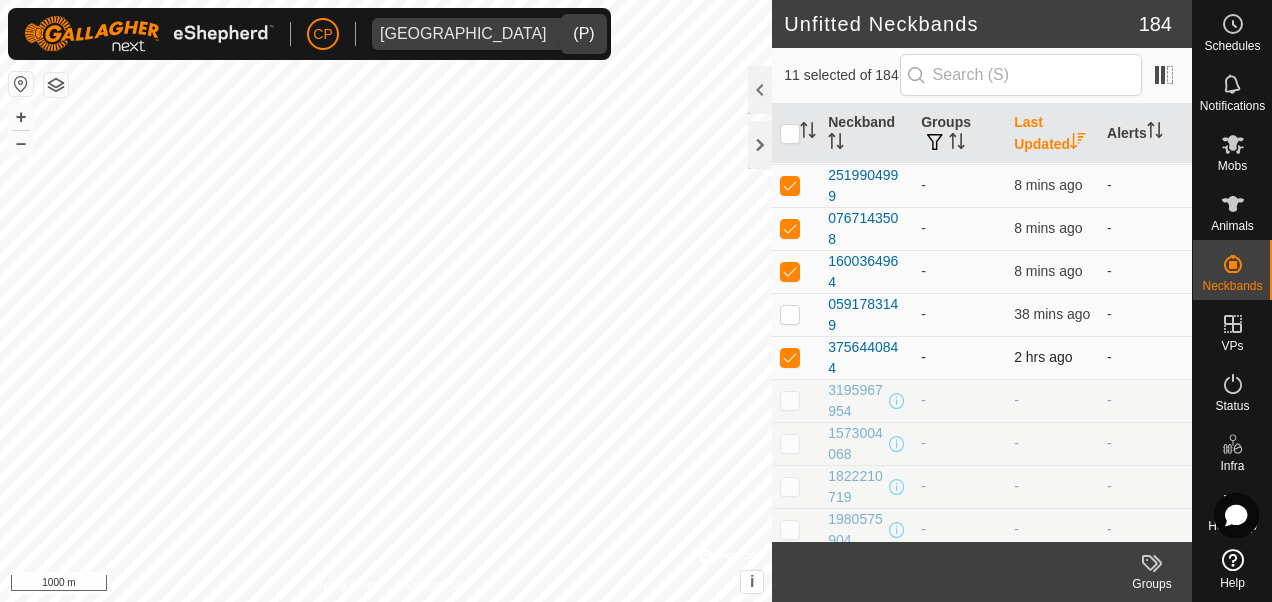 click at bounding box center (790, 357) 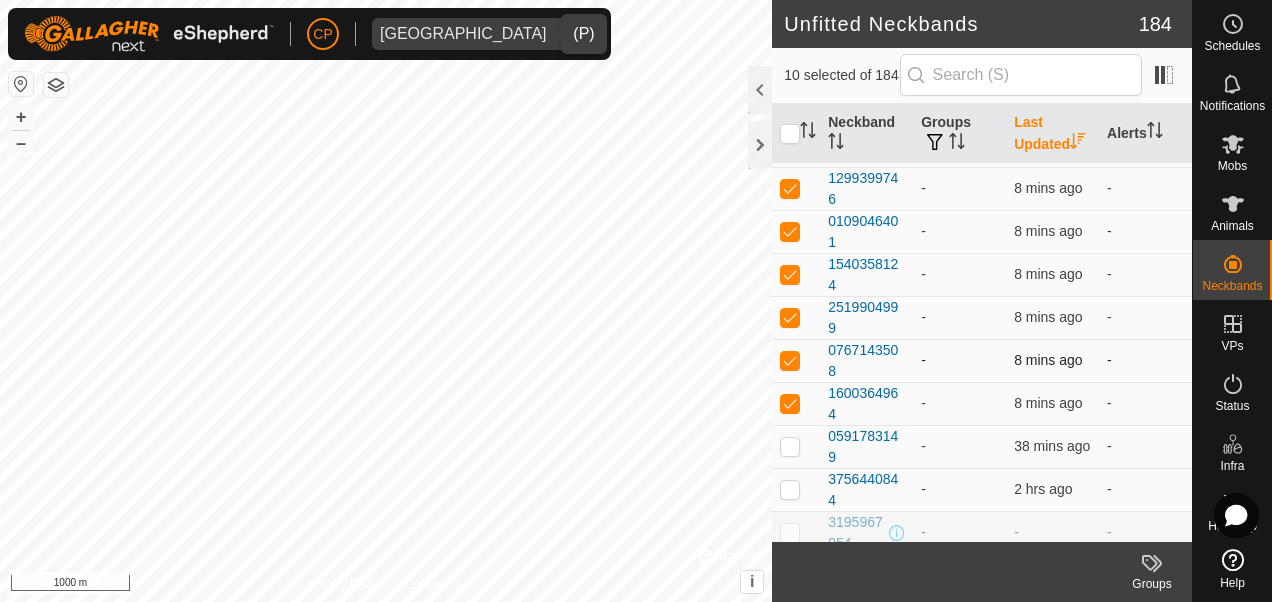 scroll, scrollTop: 200, scrollLeft: 0, axis: vertical 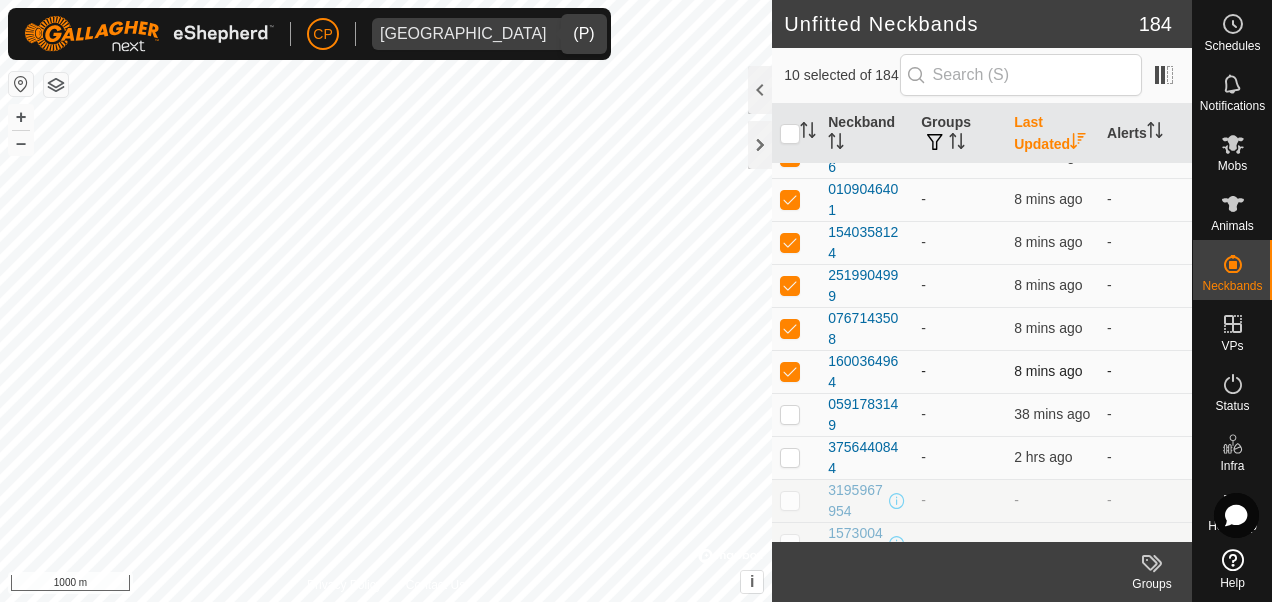 click at bounding box center (790, 371) 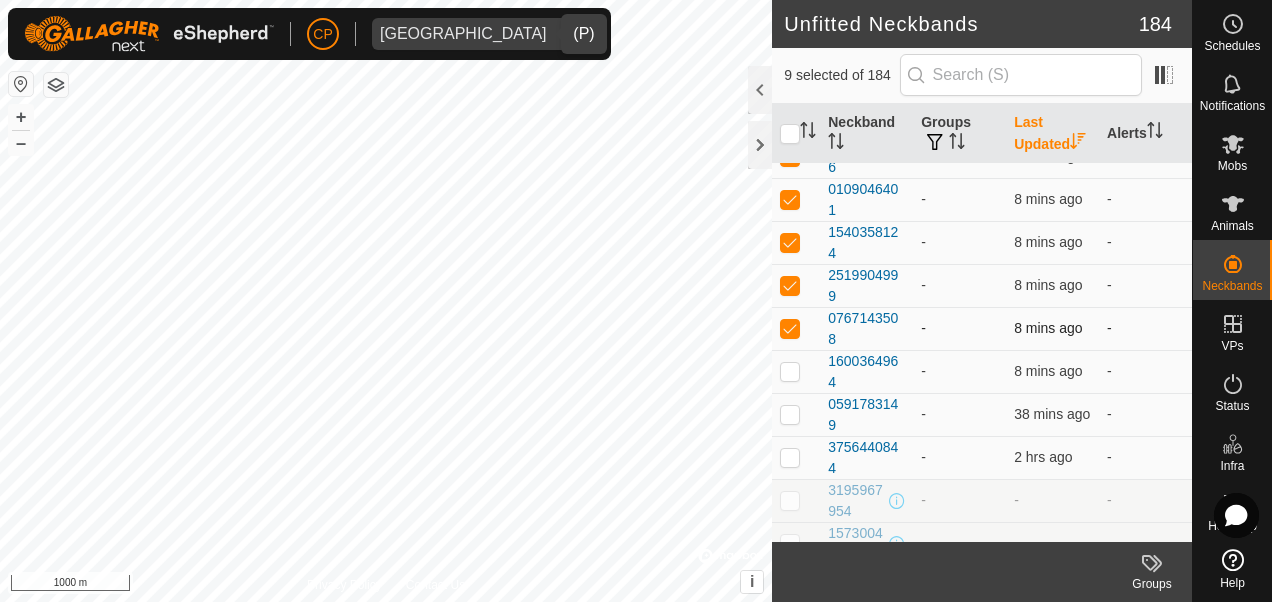 click at bounding box center (790, 328) 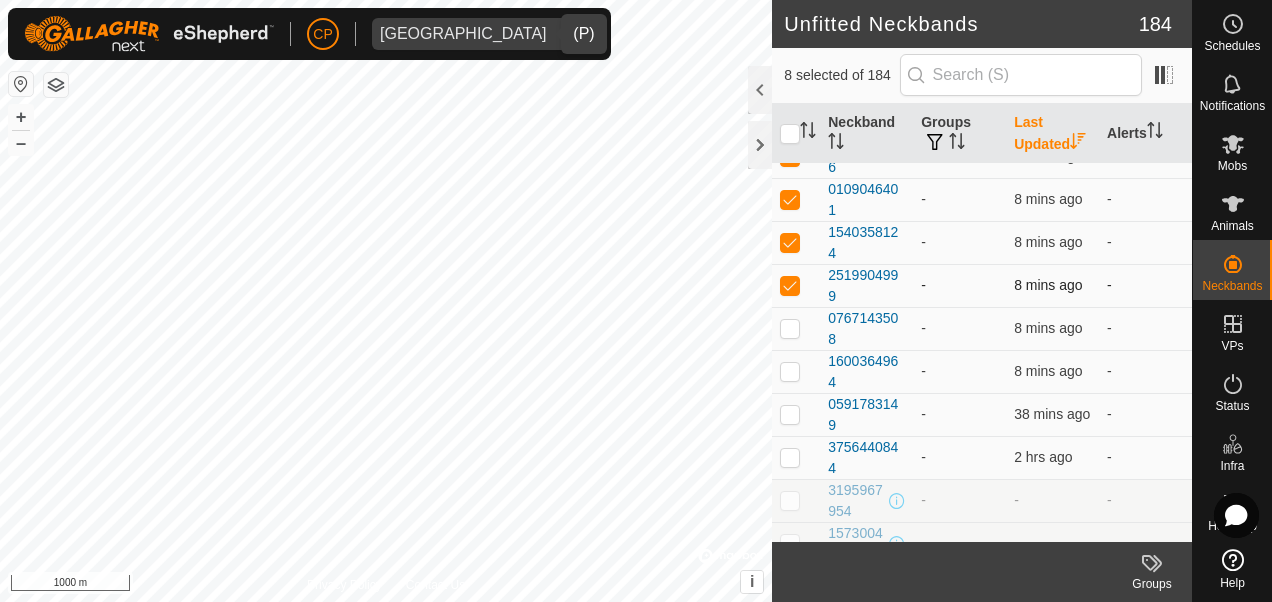 drag, startPoint x: 796, startPoint y: 278, endPoint x: 799, endPoint y: 264, distance: 14.3178215 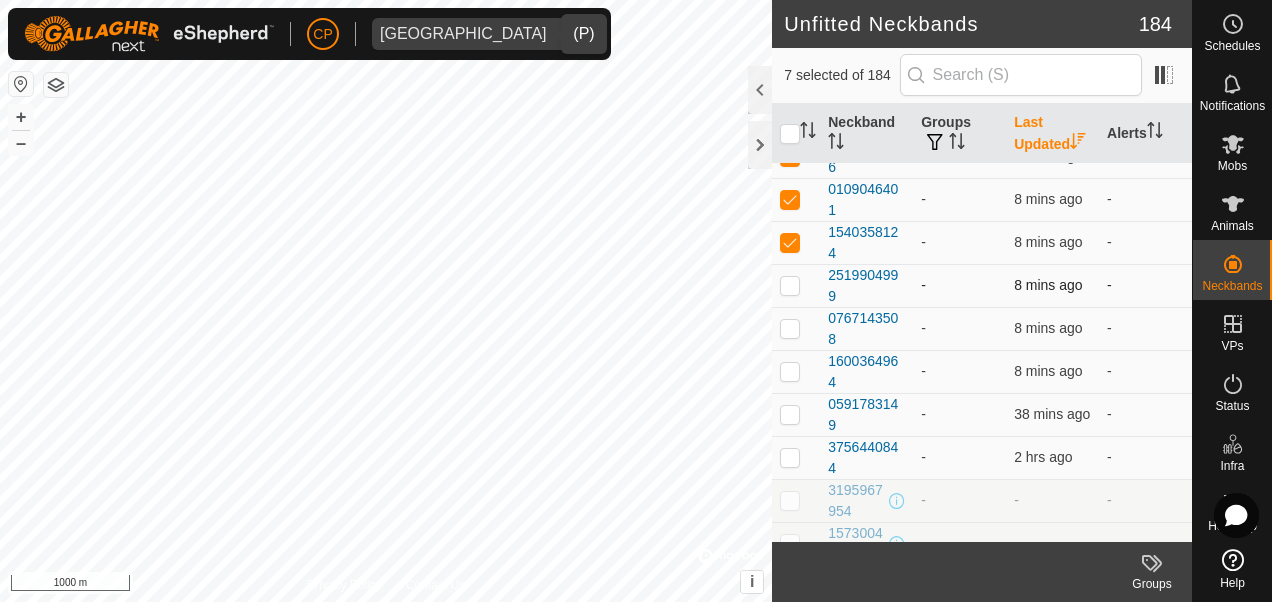 click at bounding box center (790, 285) 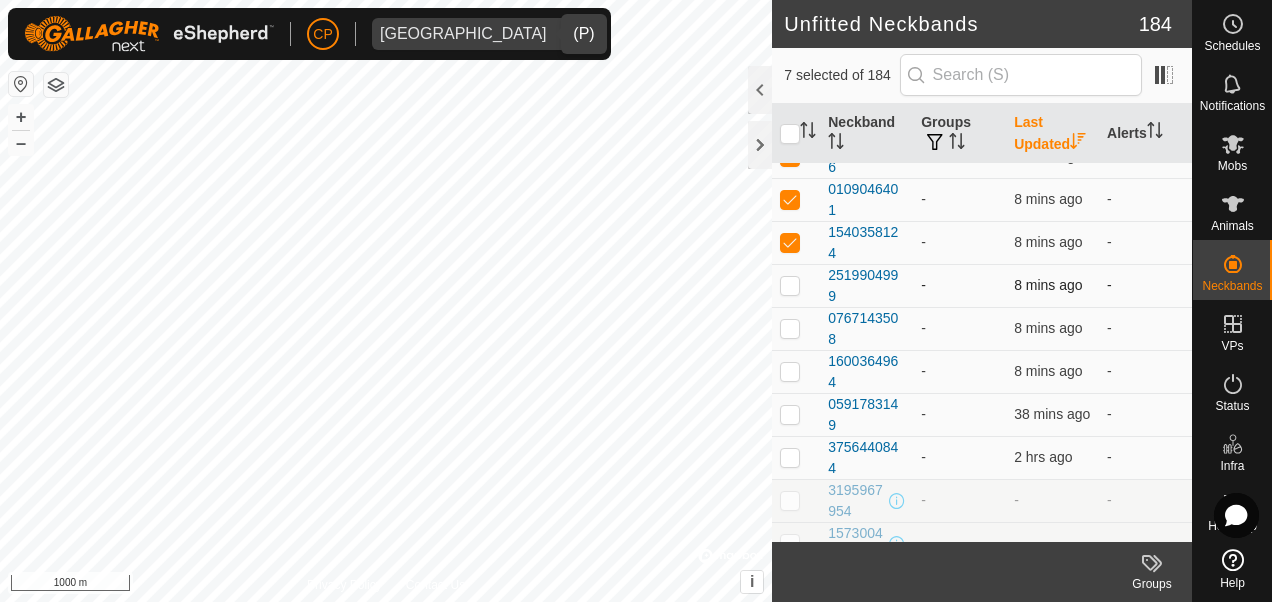 checkbox on "true" 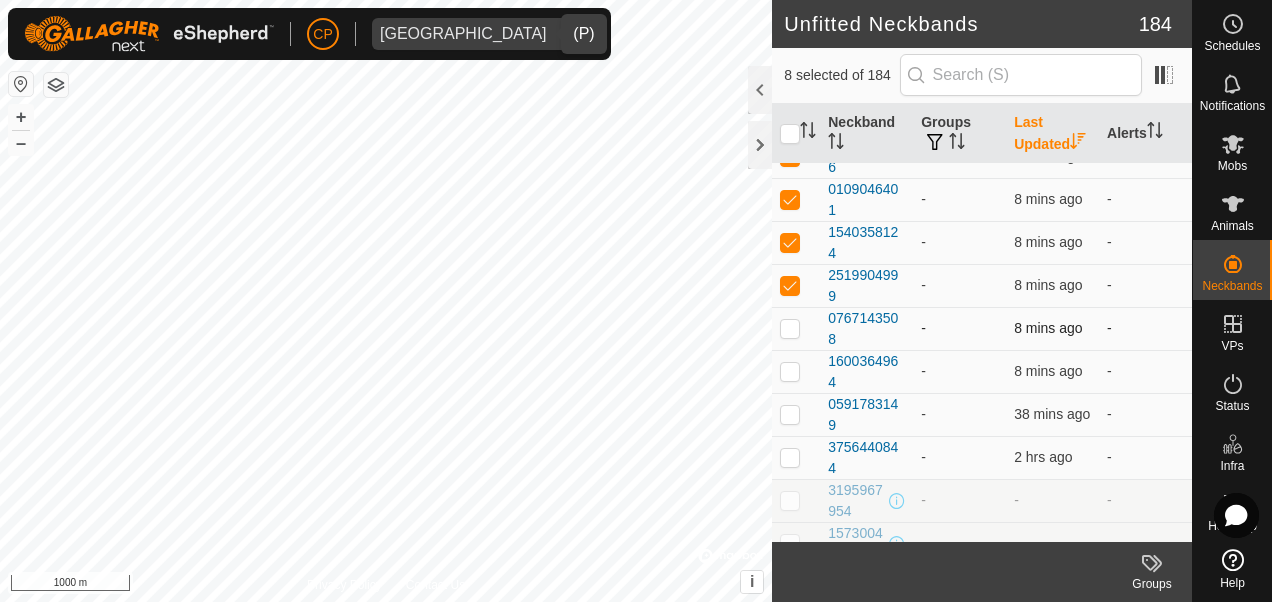 click at bounding box center [790, 328] 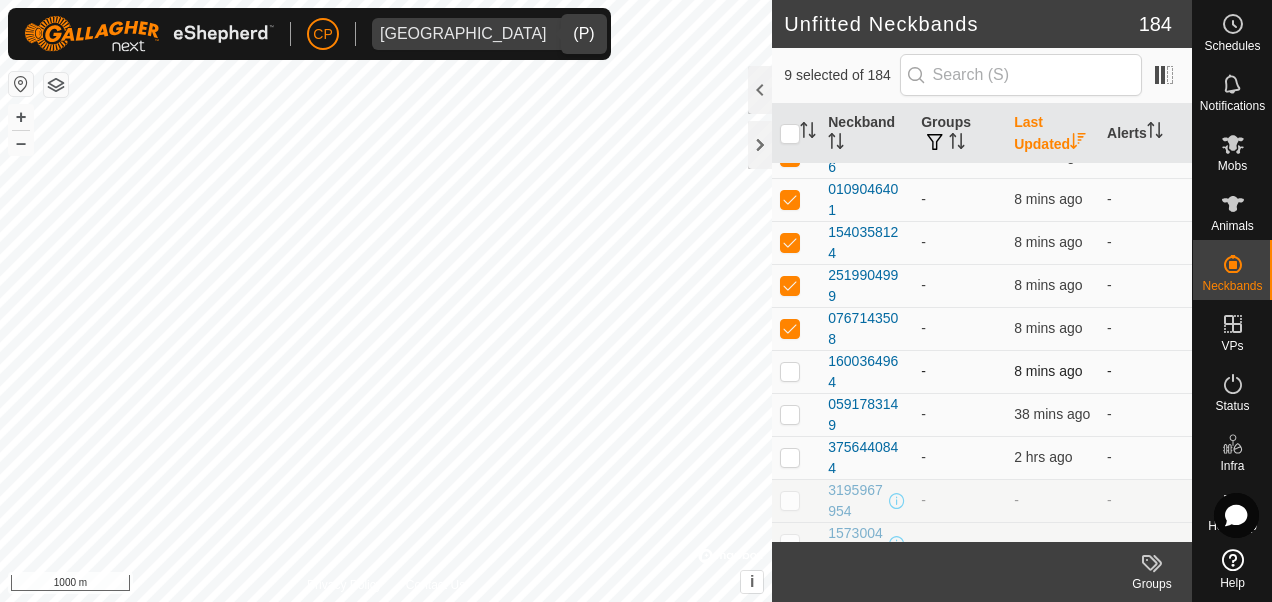 click at bounding box center (790, 371) 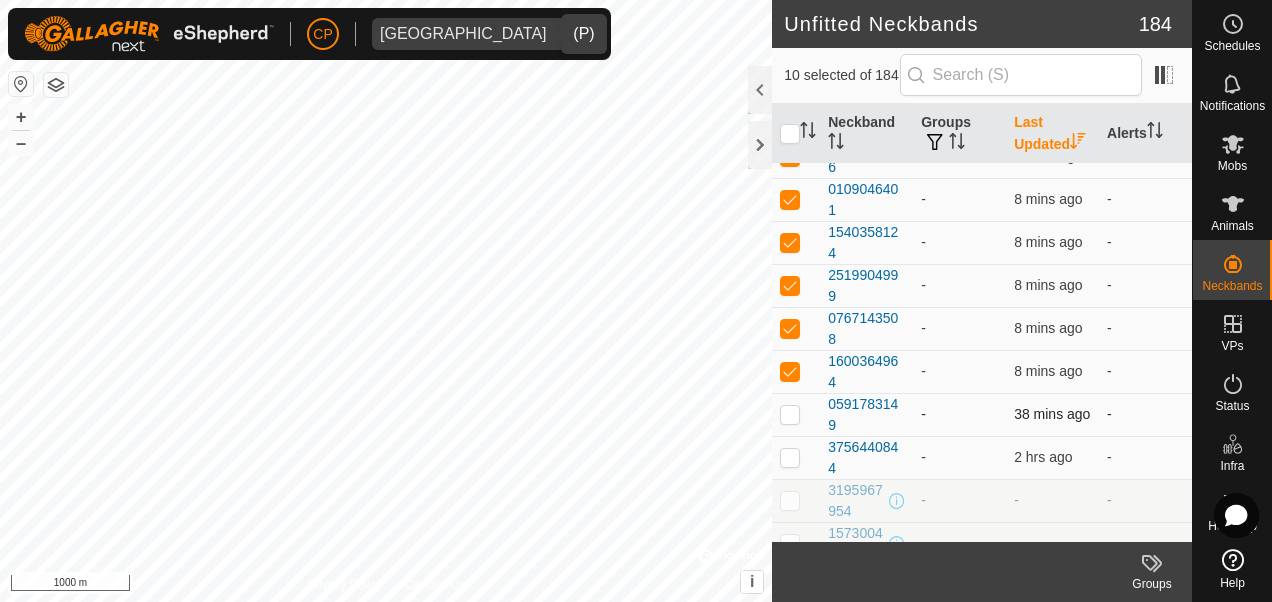 click at bounding box center (790, 414) 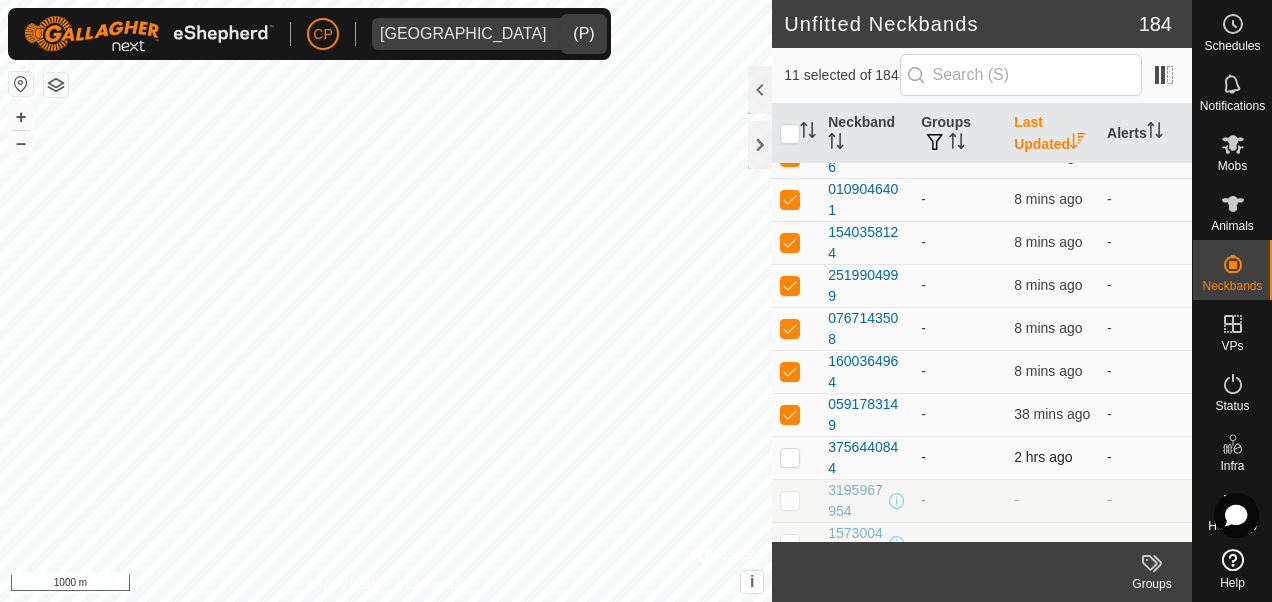 click at bounding box center [790, 457] 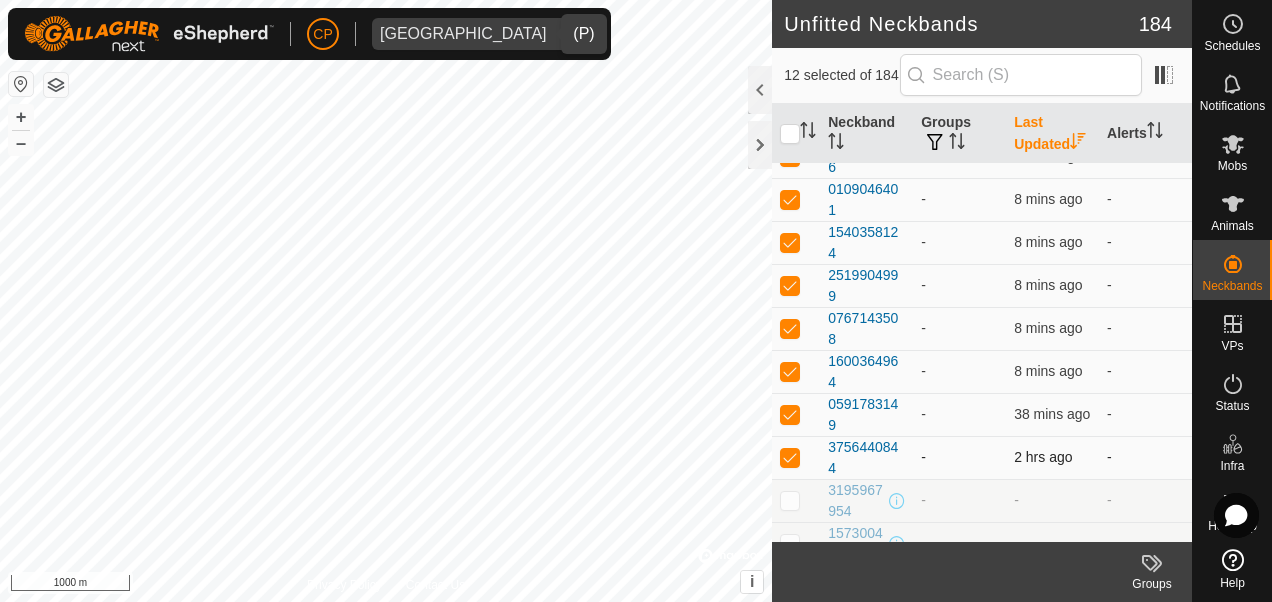 click at bounding box center [790, 457] 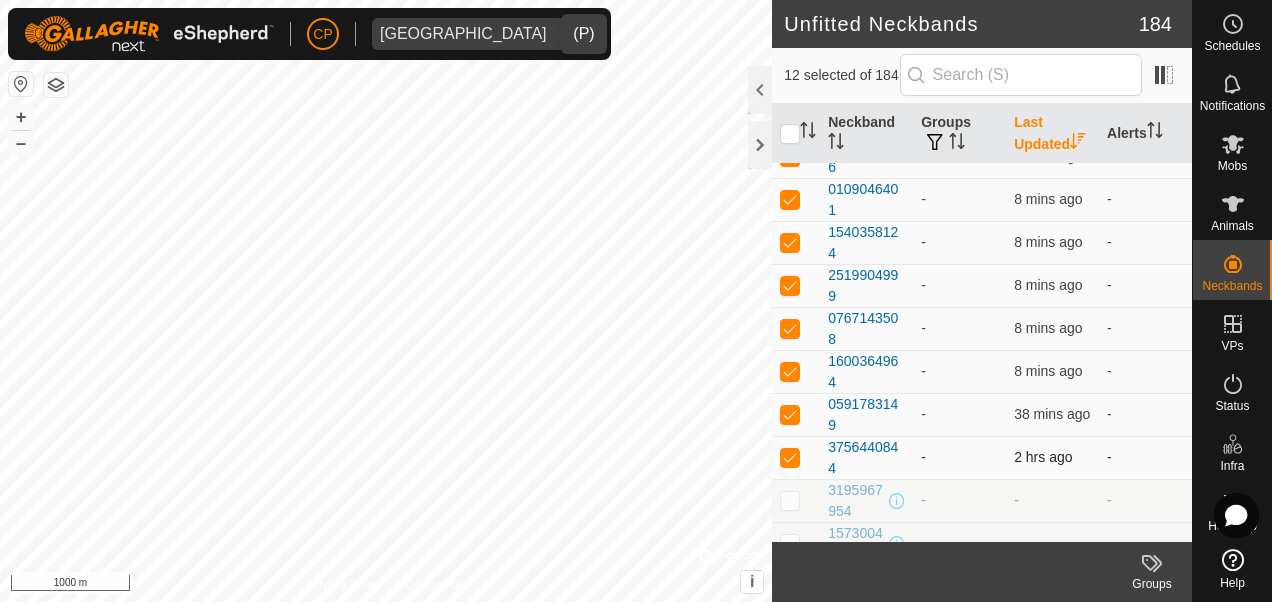 checkbox on "false" 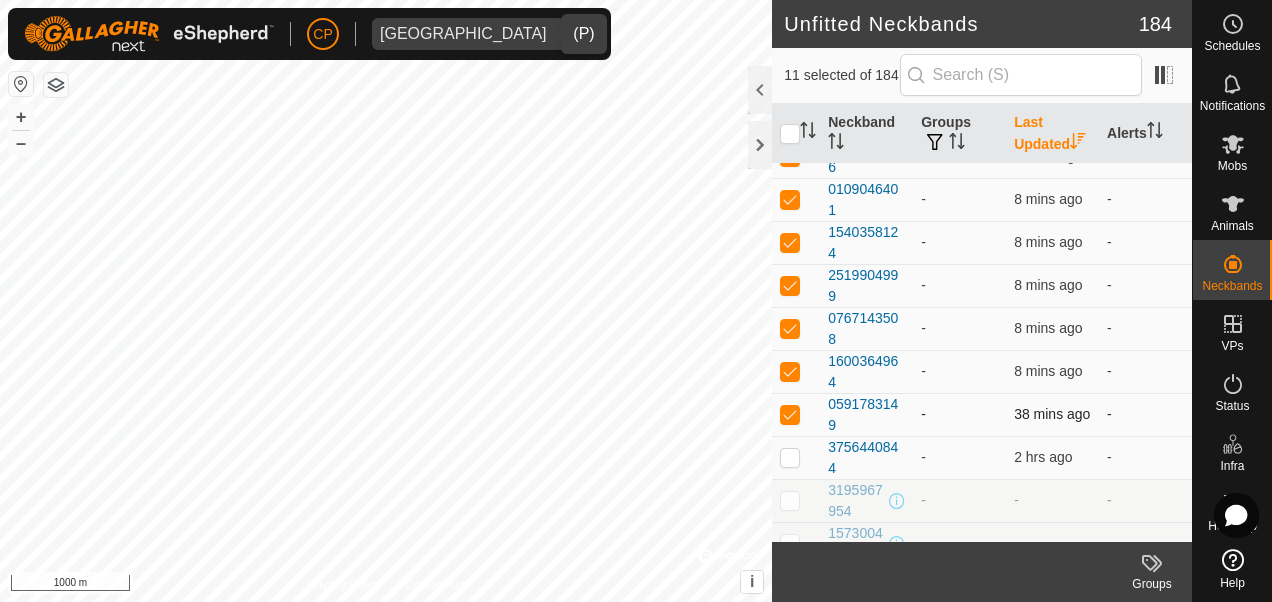 click at bounding box center (790, 414) 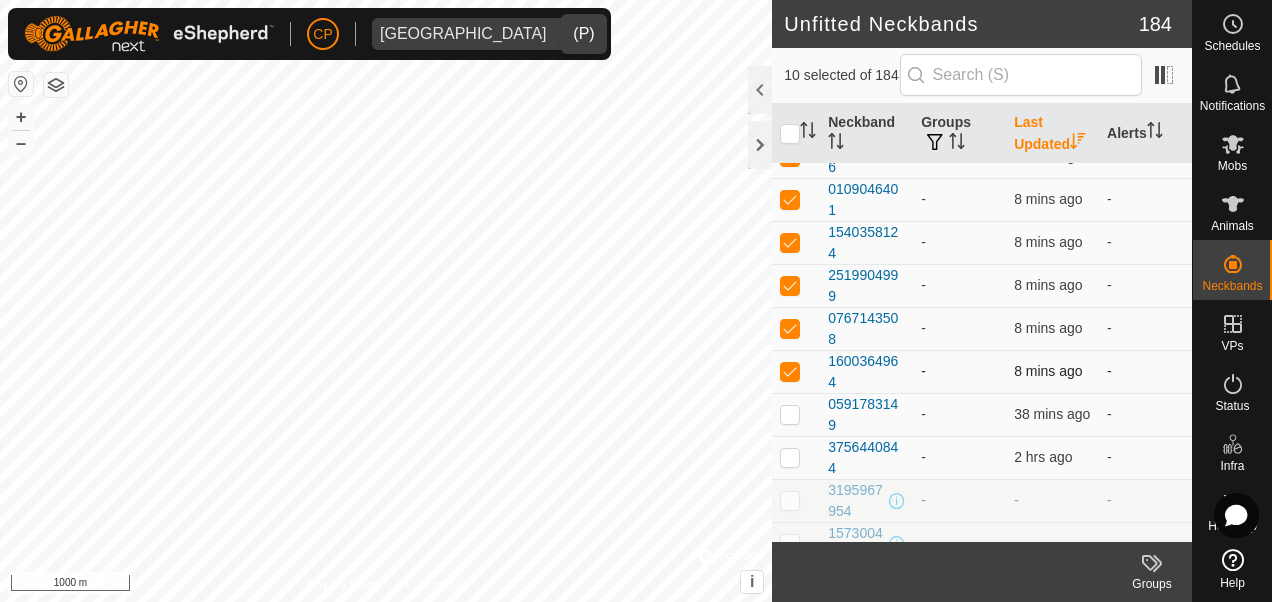 click at bounding box center (790, 371) 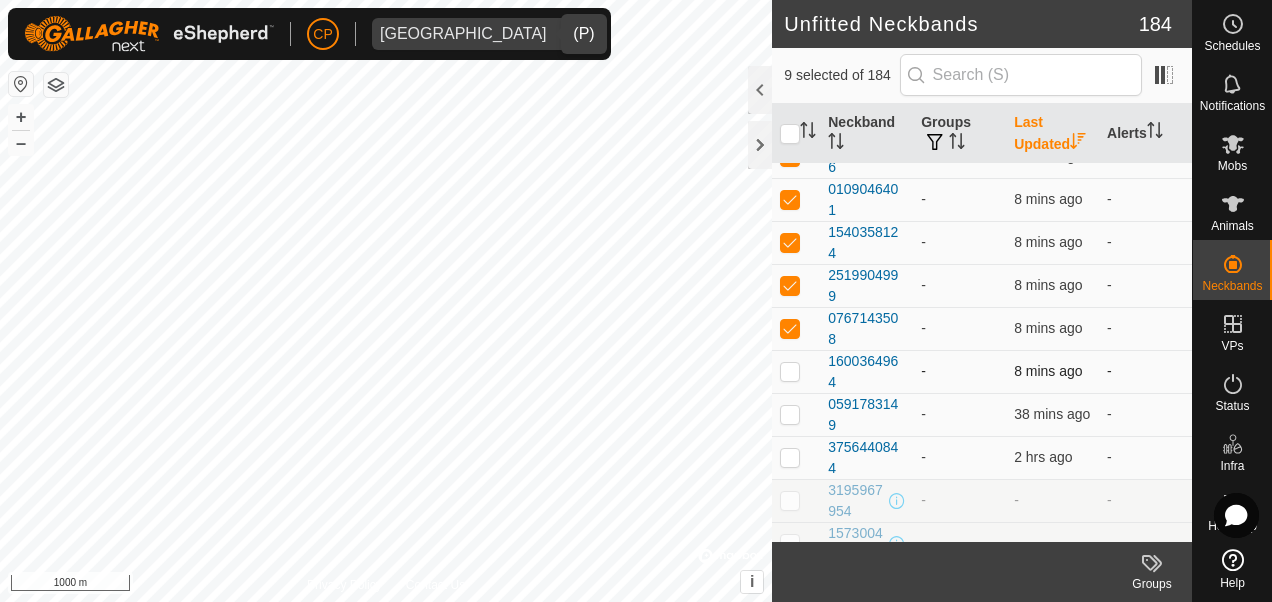 click at bounding box center (790, 371) 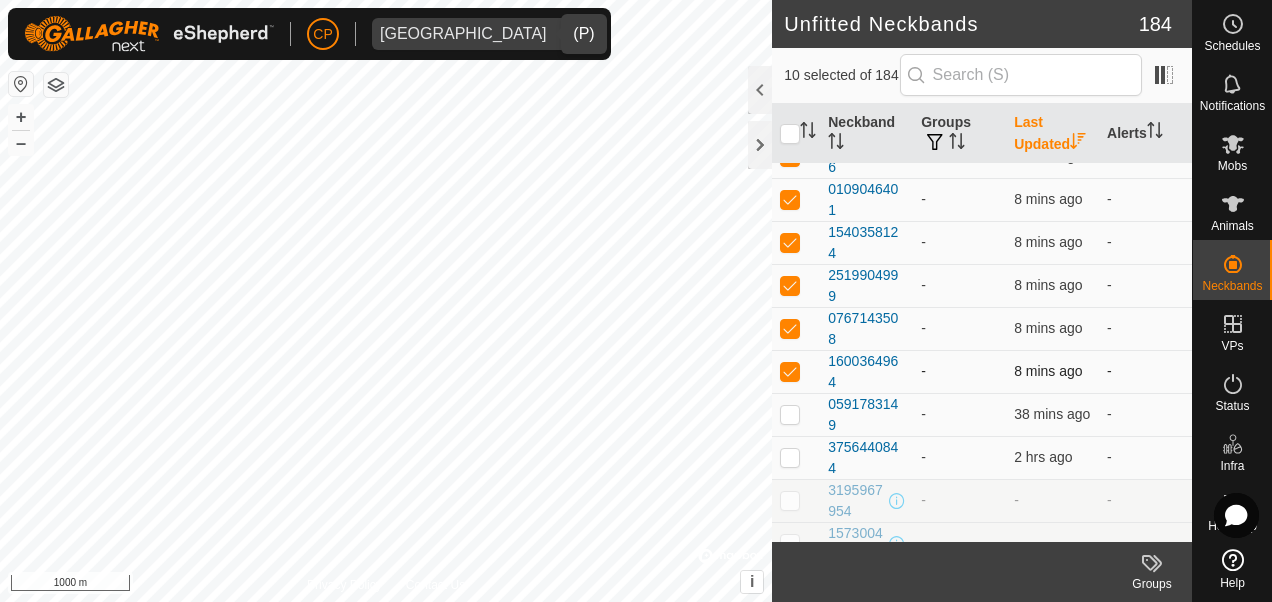 click at bounding box center (790, 371) 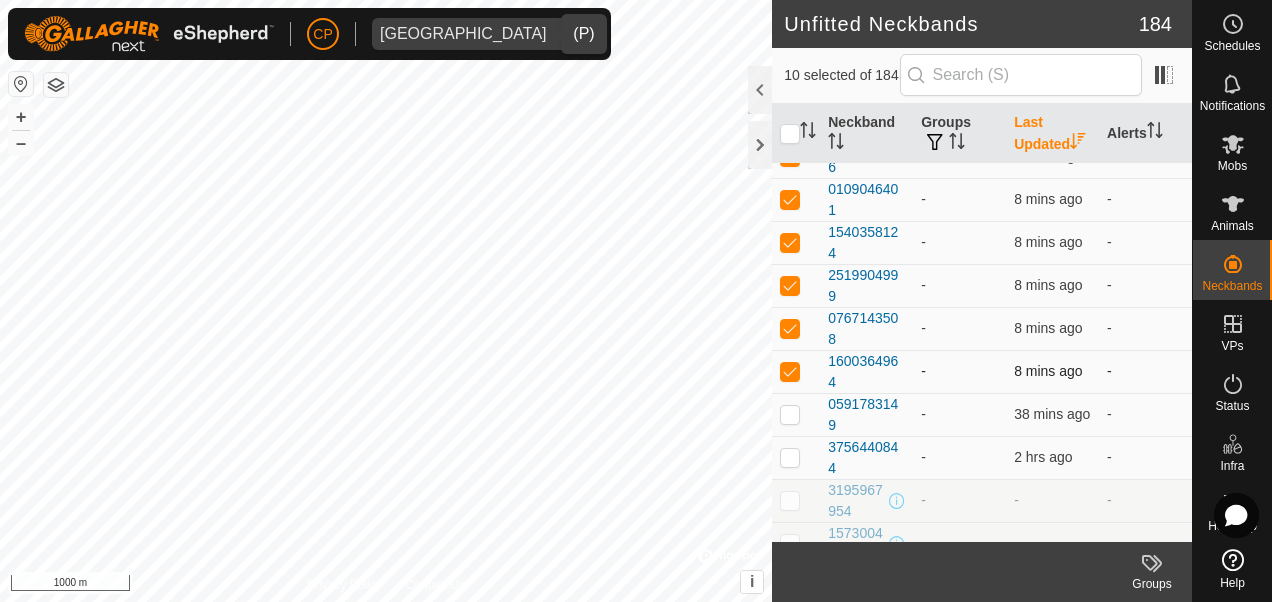 checkbox on "false" 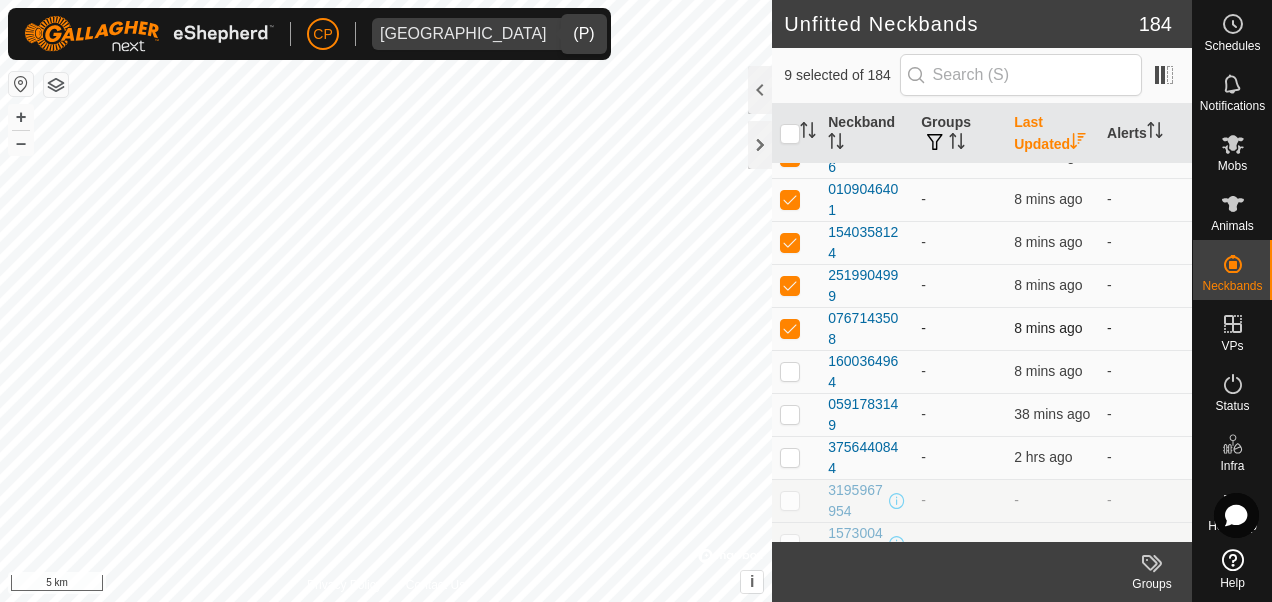 click at bounding box center [790, 328] 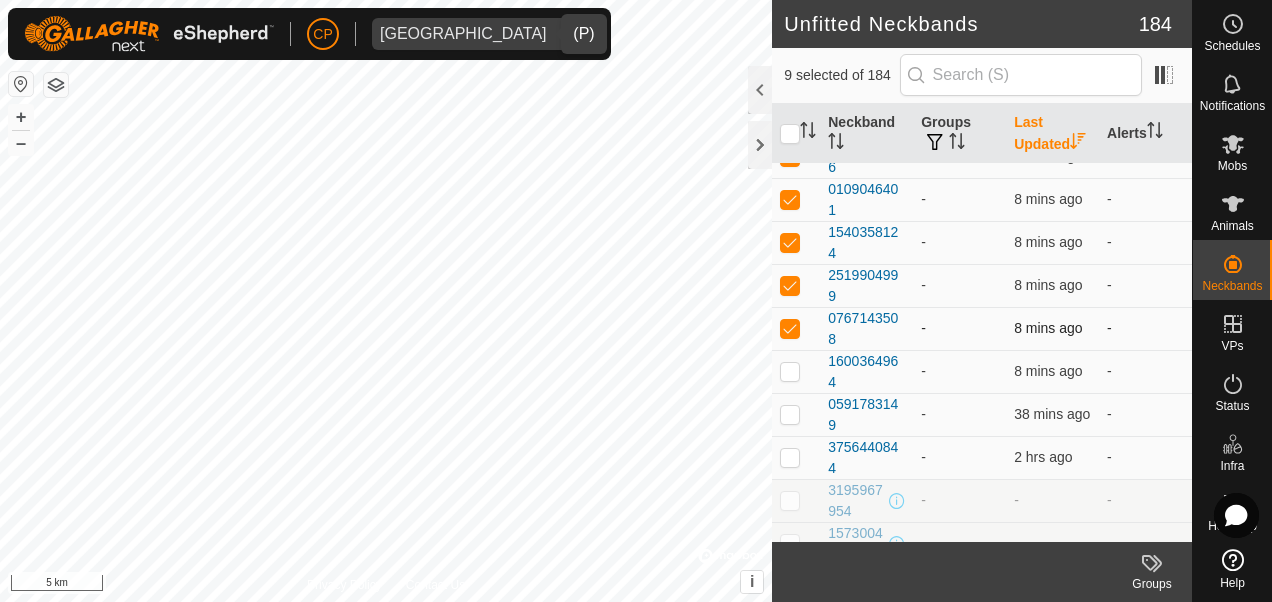 checkbox on "false" 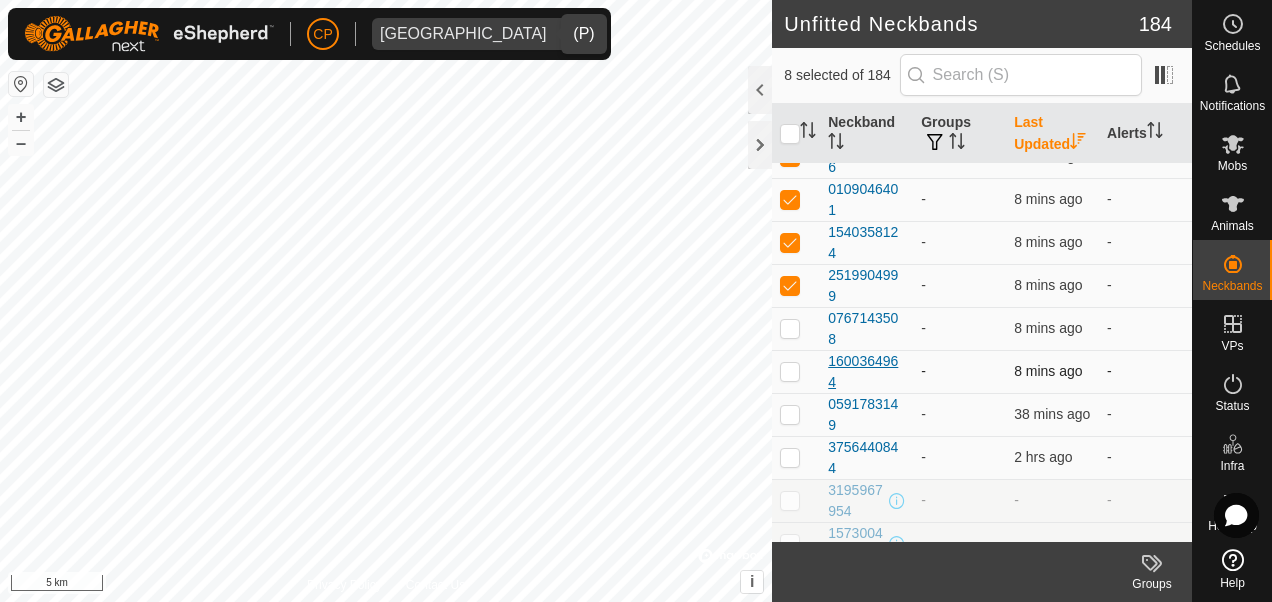 click on "Unfitted Neckbands 184  8 selected of 184   Neckband   Groups   Last Updated   Alerts   0596083664   -  7 mins ago  -   0050287422   -  8 mins ago  -   3468972389   -  8 mins ago  -   3786521060   -  8 mins ago  -   1299399746   -  8 mins ago  -   0109046401   -  8 mins ago  -   1540358124   -  8 mins ago  -   2519904999   -  8 mins ago  -   0767143508   -  8 mins ago  -   1600364964   -  8 mins ago  -   0591783149   -  38 mins ago  -   3756440844   -  2 hrs ago  -   3195967954   -  -  -   1573004068   -  -  -   1822210719   -  -  -   1980575904   -  -  -   3351334678   -  -  -   2484822979   -  -  -   1382240124   -  -  -   0405295686   -  -  -   3191487038   -  -  -   4270572442   -  -  -   3203586951   -  -  -   3534010234   -  -  -   0602953394   -  -  -   3196300694   -  -  -   3203049627   -  -  -   4043658715   -  -  -   1819375964   -  -  -   1150215746   -  -  -   1296651889   -  -  -   2230049580   -  -  -   3687820222   -  -  -   0300061129   -  -  -   4066618010   -  -  -   1903604940   -  -  -  -" 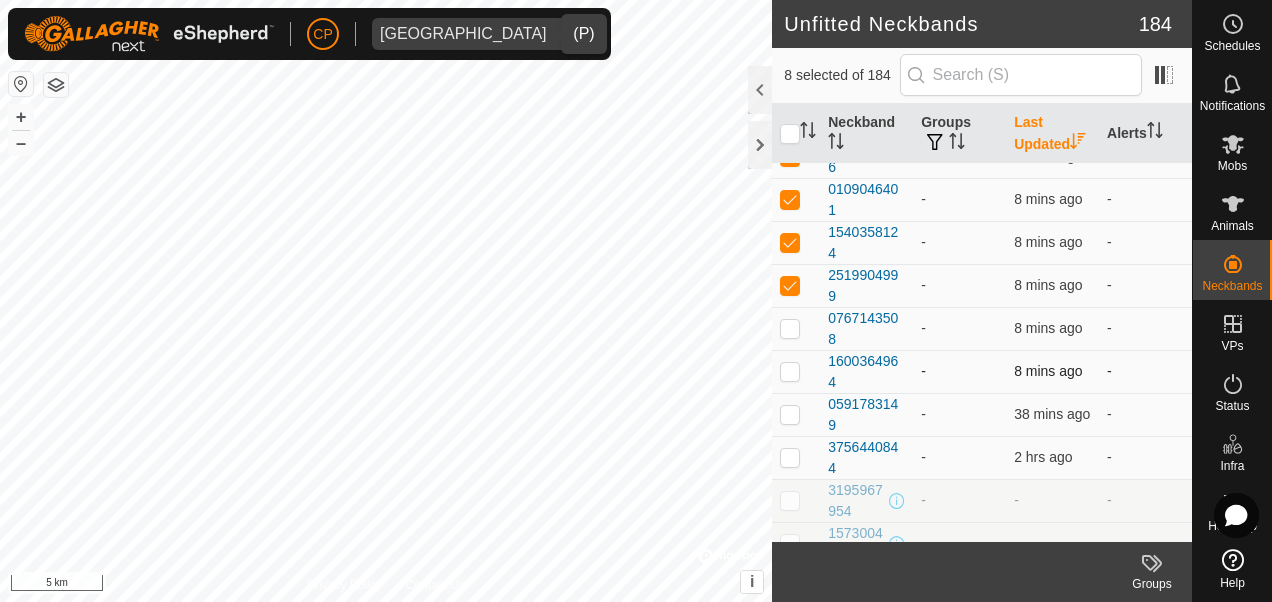 click at bounding box center (790, 371) 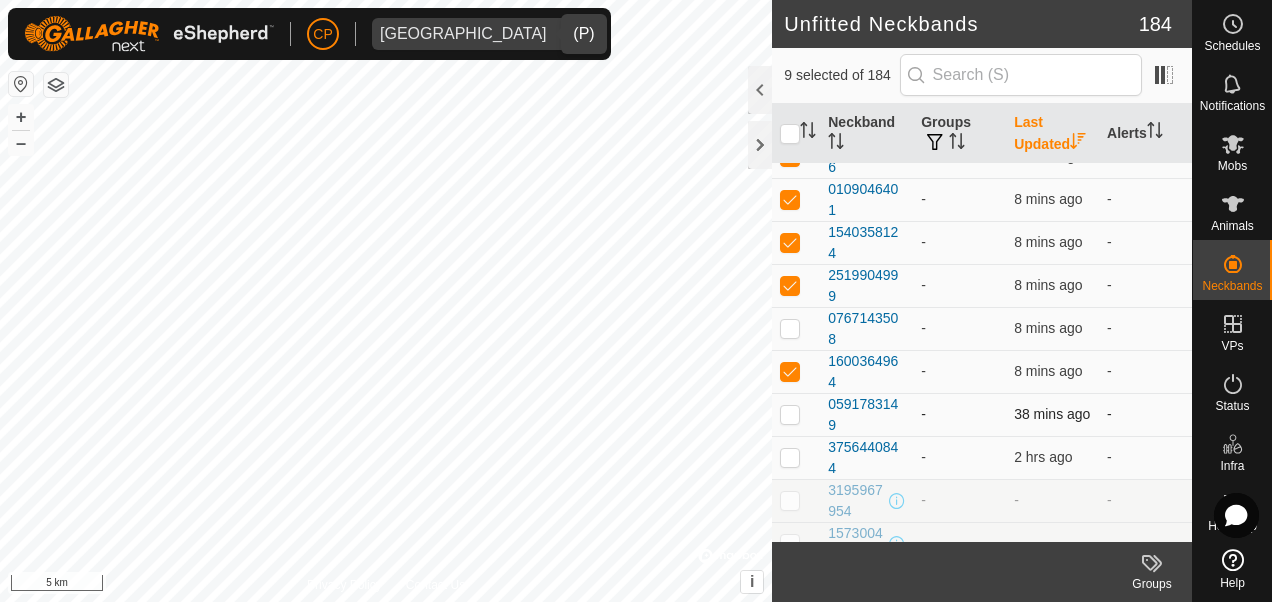 click on "Unfitted Neckbands 184  9 selected of 184   Neckband   Groups   Last Updated   Alerts   0596083664   -  7 mins ago  -   0050287422   -  8 mins ago  -   3468972389   -  8 mins ago  -   3786521060   -  8 mins ago  -   1299399746   -  8 mins ago  -   0109046401   -  8 mins ago  -   1540358124   -  8 mins ago  -   2519904999   -  8 mins ago  -   0767143508   -  8 mins ago  -   1600364964   -  8 mins ago  -   0591783149   -  38 mins ago  -   3756440844   -  2 hrs ago  -   3195967954   -  -  -   1573004068   -  -  -   1822210719   -  -  -   1980575904   -  -  -   3351334678   -  -  -   2484822979   -  -  -   1382240124   -  -  -   0405295686   -  -  -   3191487038   -  -  -   4270572442   -  -  -   3203586951   -  -  -   3534010234   -  -  -   0602953394   -  -  -   3196300694   -  -  -   3203049627   -  -  -   4043658715   -  -  -   1819375964   -  -  -   1150215746   -  -  -   1296651889   -  -  -   2230049580   -  -  -   3687820222   -  -  -   0300061129   -  -  -   4066618010   -  -  -   1903604940   -  -  -  -" 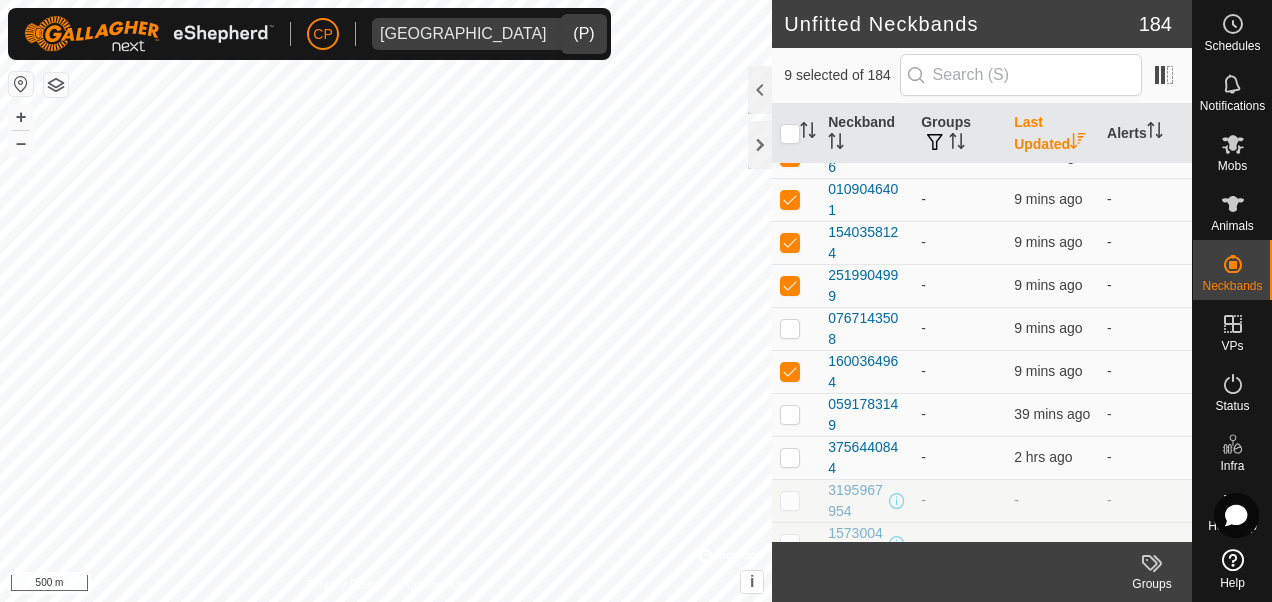 click on "CP Manbulloo Station Schedules Notifications Mobs Animals Neckbands VPs Status Infra Heatmap Help Unfitted Neckbands 184  9 selected of 184   Neckband   Groups   Last Updated   Alerts   0596083664   -  8 mins ago  -   0050287422   -  9 mins ago  -   3468972389   -  9 mins ago  -   3786521060   -  9 mins ago  -   1299399746   -  9 mins ago  -   0109046401   -  9 mins ago  -   1540358124   -  9 mins ago  -   2519904999   -  9 mins ago  -   0767143508   -  9 mins ago  -   1600364964   -  9 mins ago  -   0591783149   -  39 mins ago  -   3756440844   -  2 hrs ago  -   3195967954   -  -  -   1573004068   -  -  -   1822210719   -  -  -   1980575904   -  -  -   3351334678   -  -  -   2484822979   -  -  -   1382240124   -  -  -   0405295686   -  -  -   3191487038   -  -  -   4270572442   -  -  -   3203586951   -  -  -   3534010234   -  -  -   0602953394   -  -  -   3196300694   -  -  -   3203049627   -  -  -   4043658715   -  -  -   1819375964   -  -  -   1150215746   -  -  -   1296651889   -  -  -   -  - -" at bounding box center (636, 301) 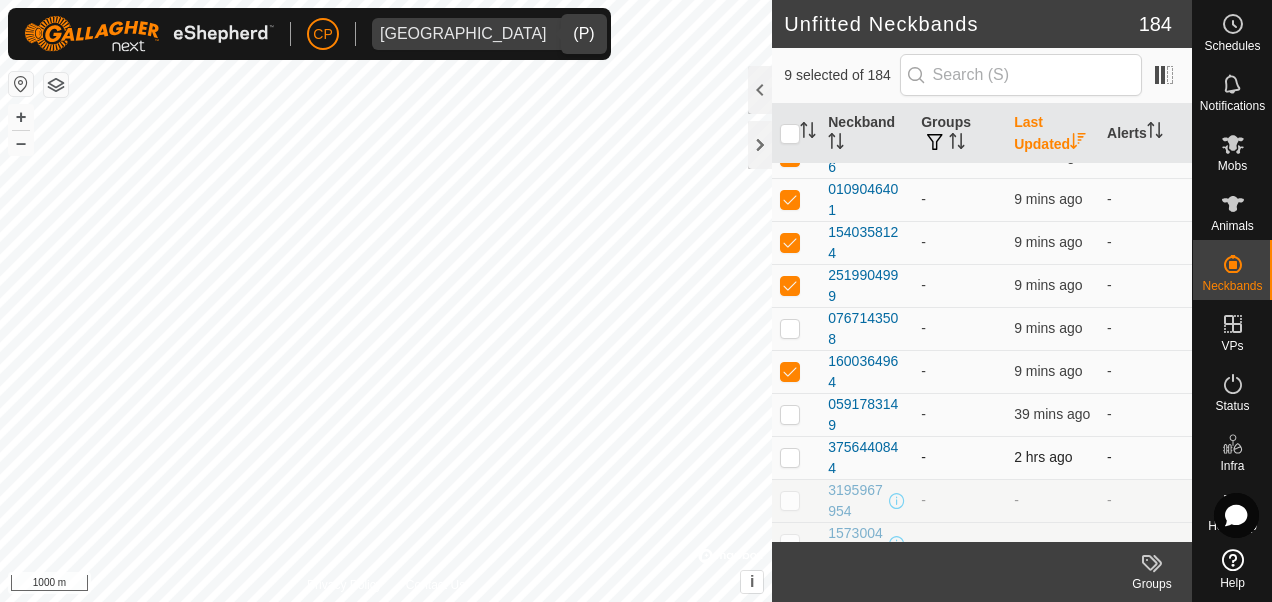 click at bounding box center [790, 457] 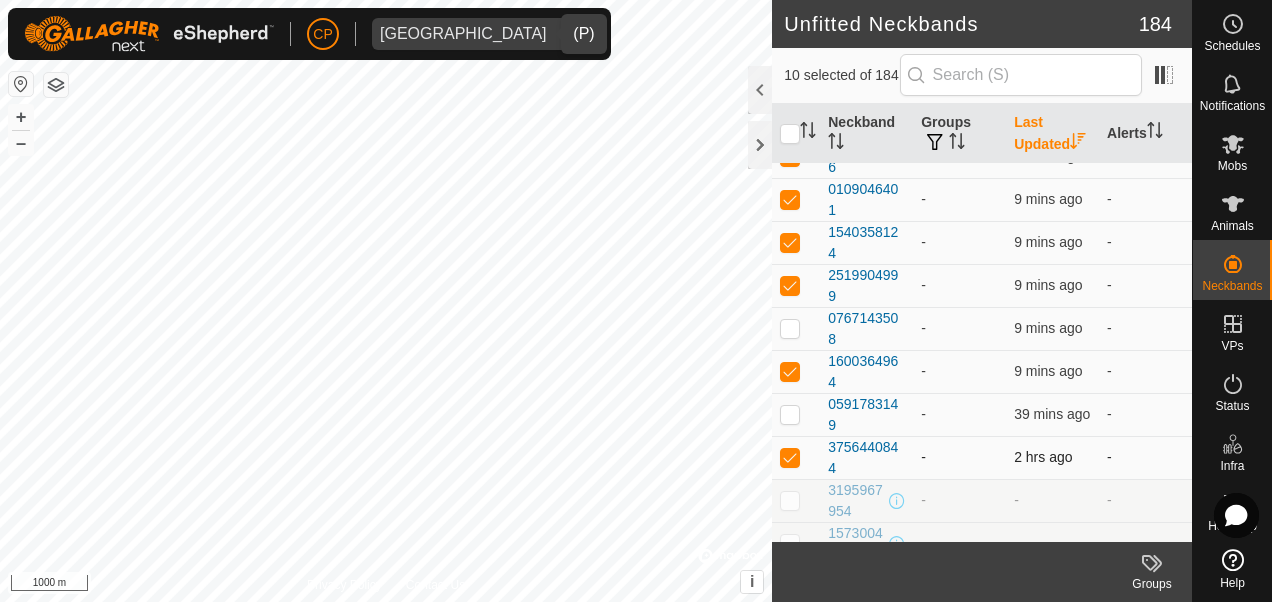 click at bounding box center (790, 457) 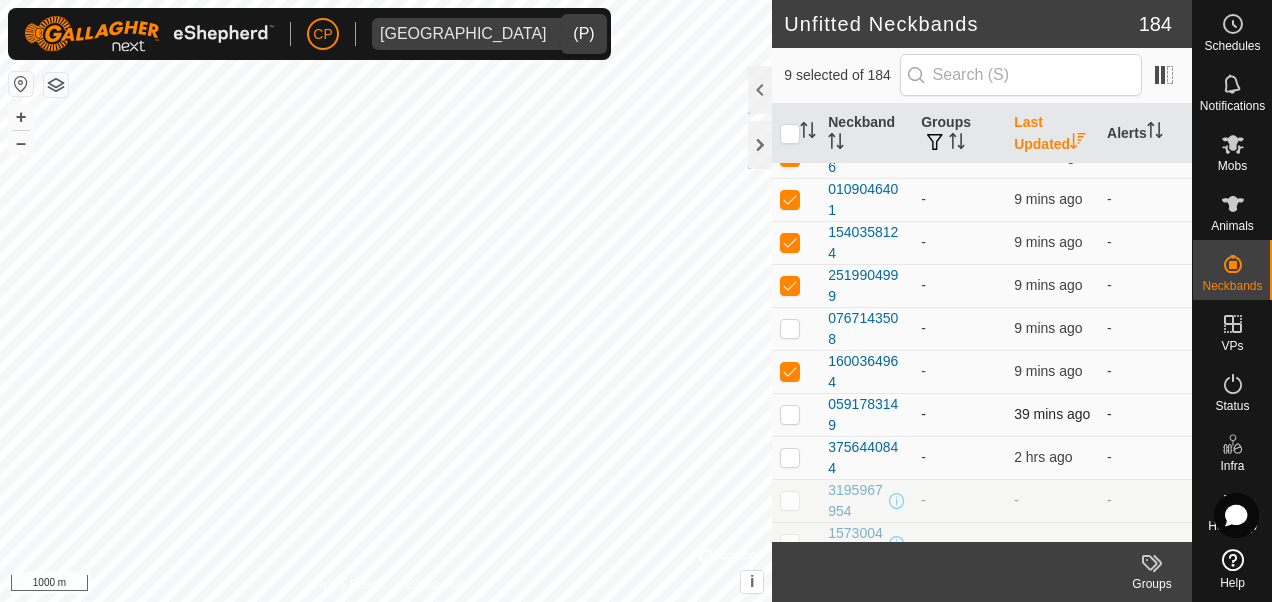 click at bounding box center (790, 414) 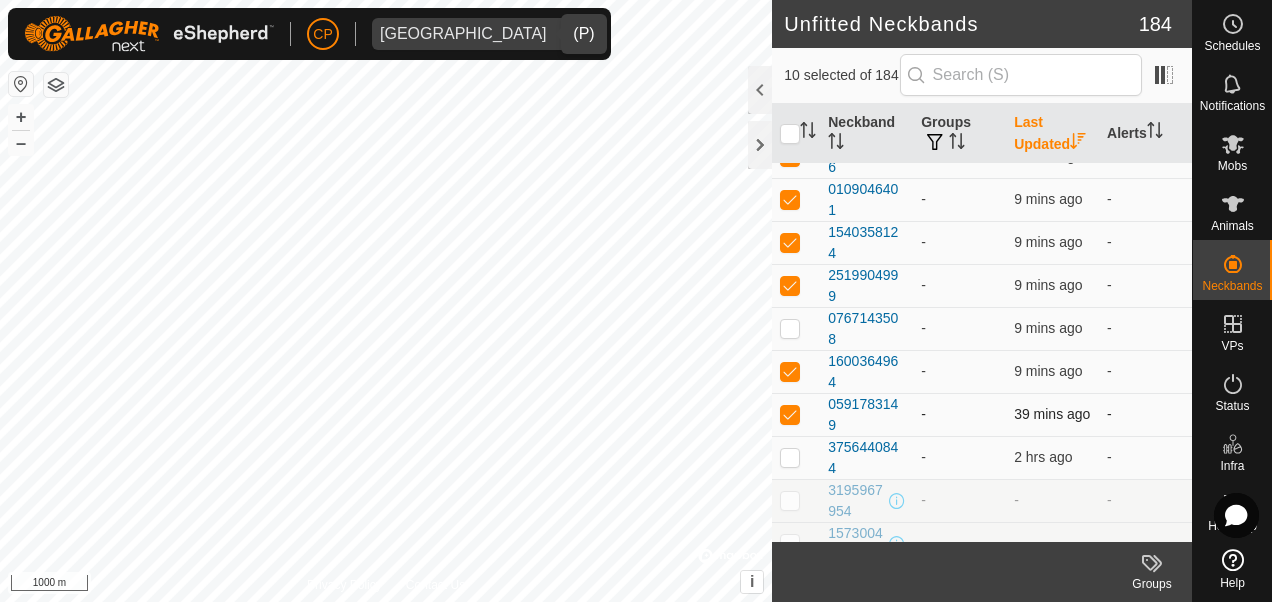 click at bounding box center (790, 414) 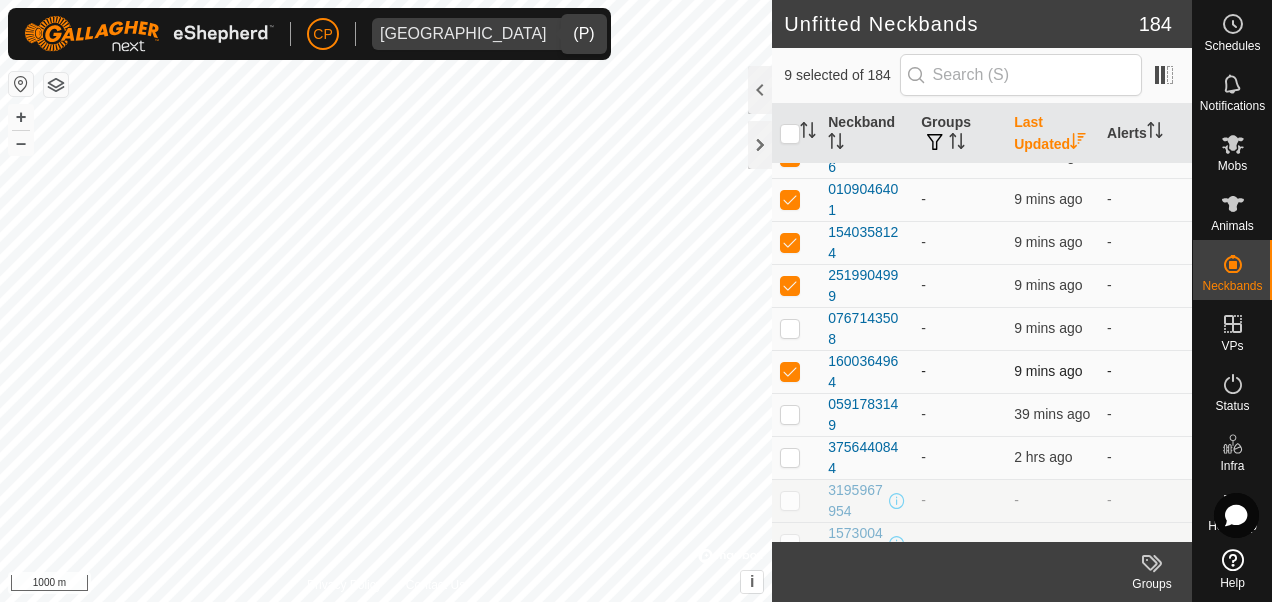 drag, startPoint x: 786, startPoint y: 404, endPoint x: 785, endPoint y: 368, distance: 36.013885 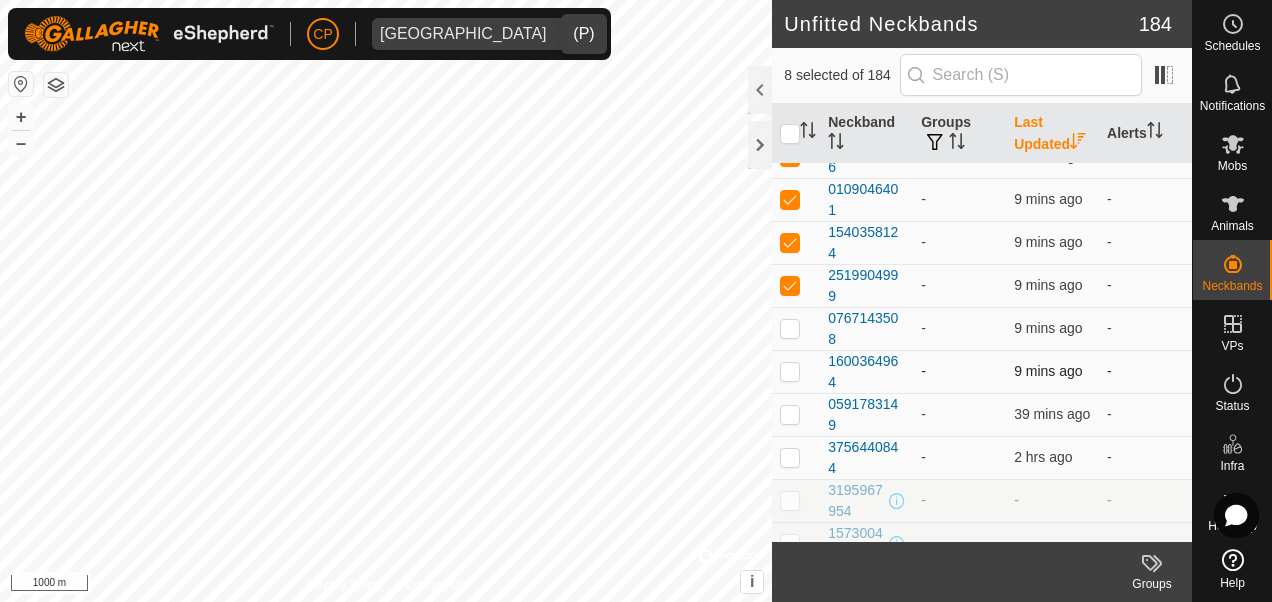 checkbox on "false" 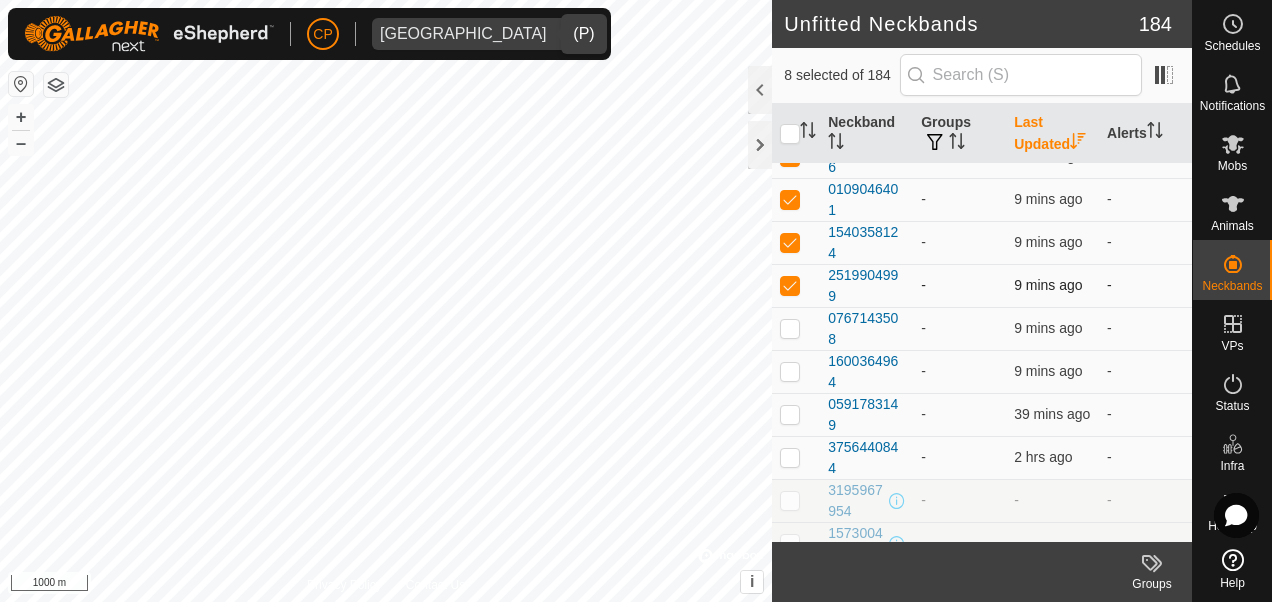 click at bounding box center (790, 285) 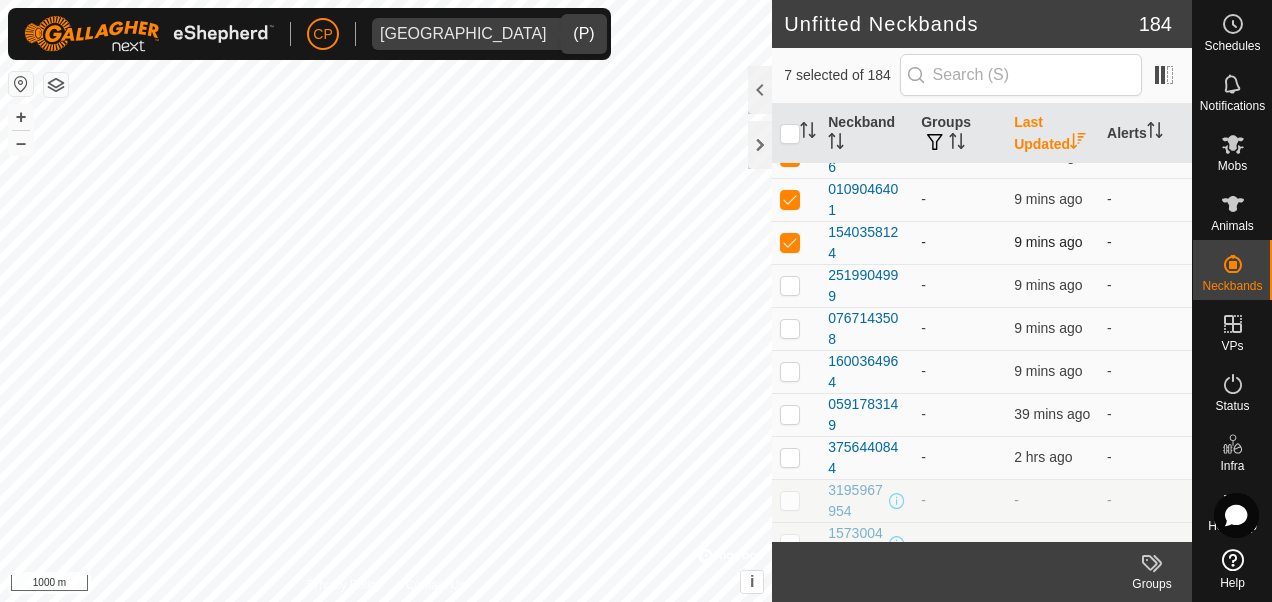 click at bounding box center (790, 242) 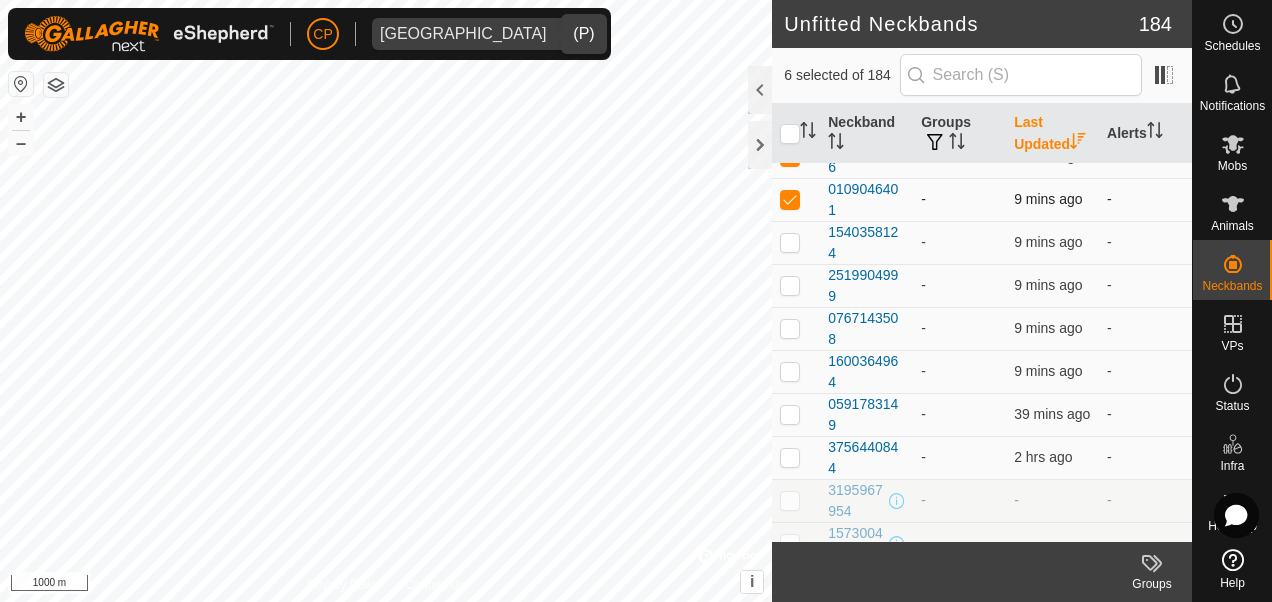 click at bounding box center (790, 199) 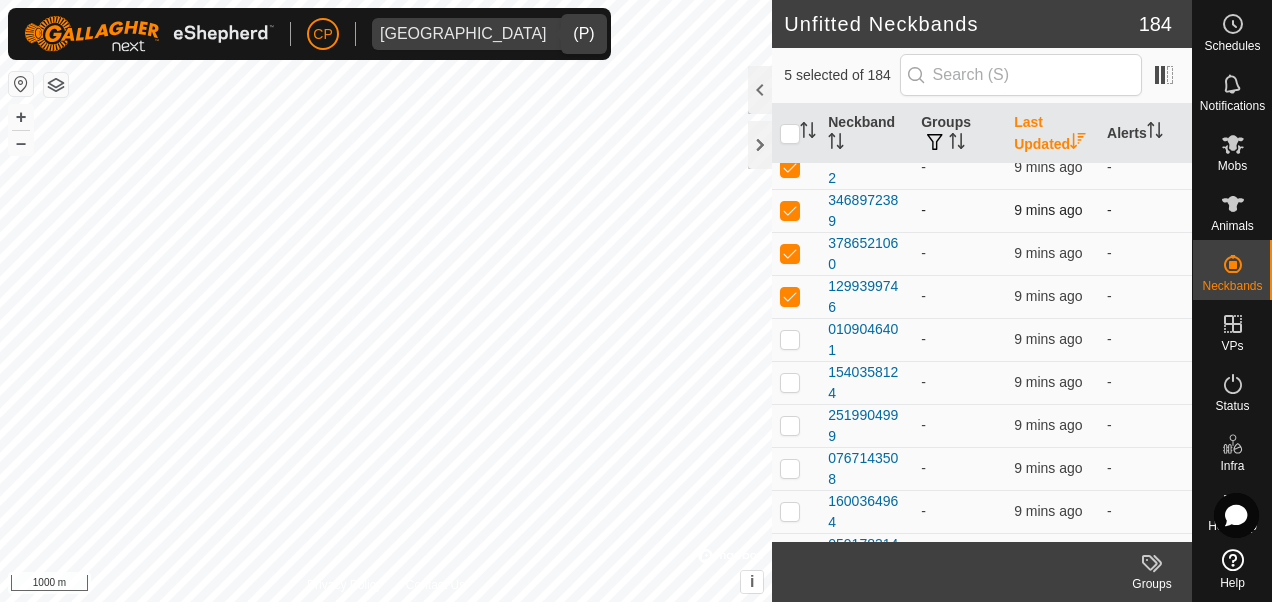 scroll, scrollTop: 0, scrollLeft: 0, axis: both 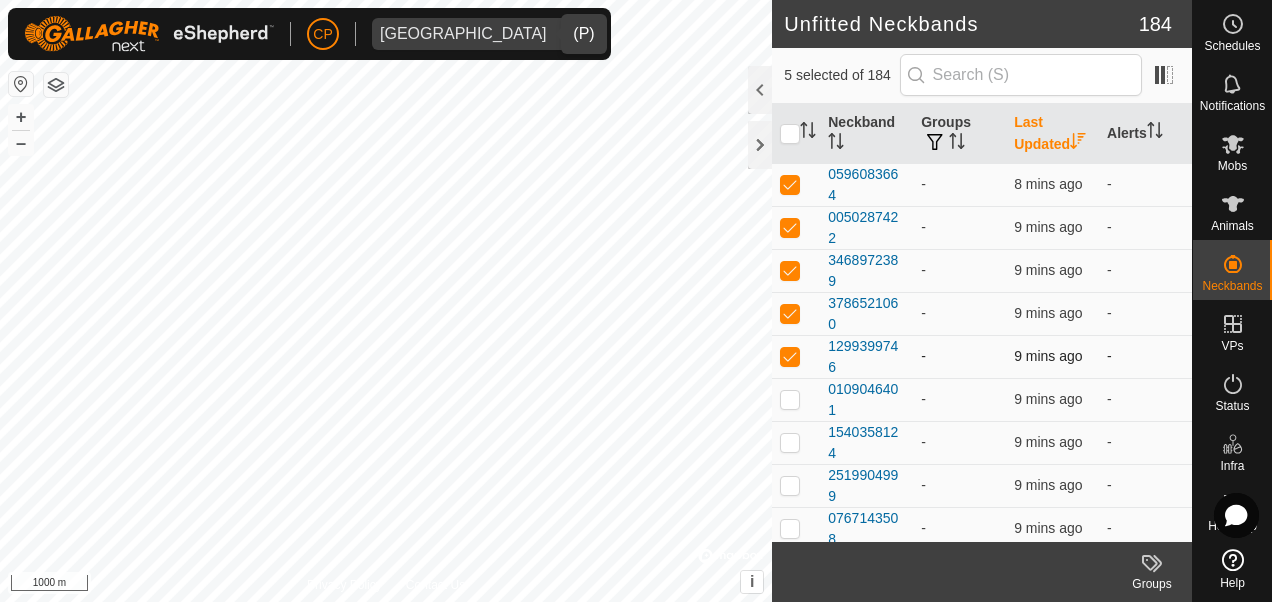 click at bounding box center (796, 356) 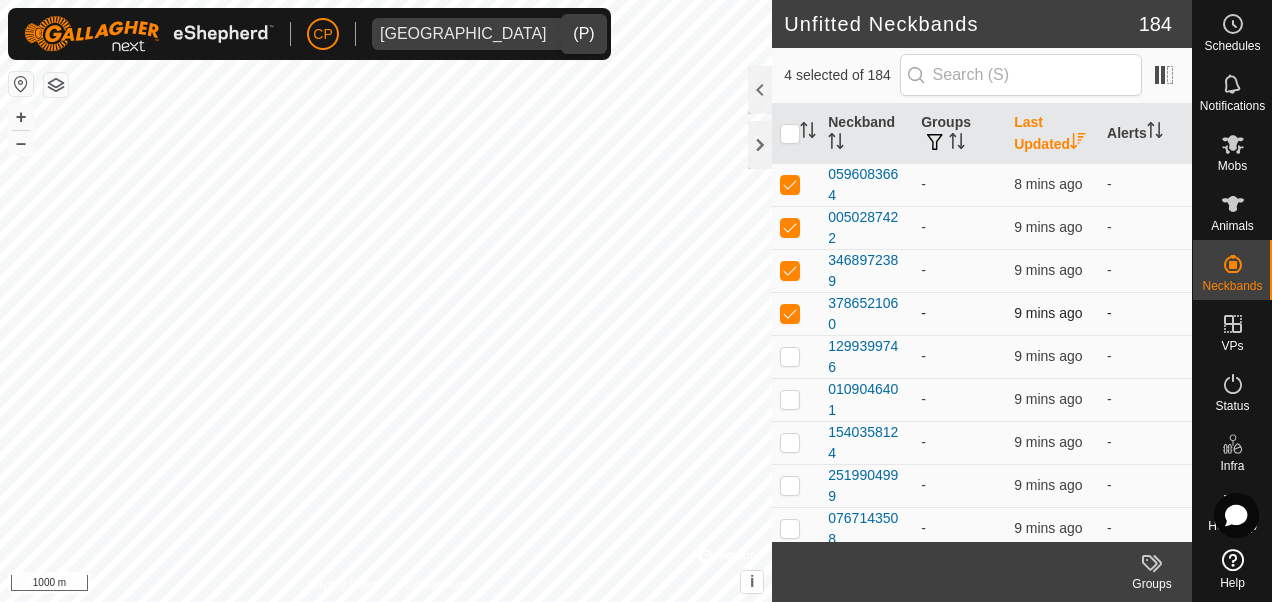 click at bounding box center [790, 313] 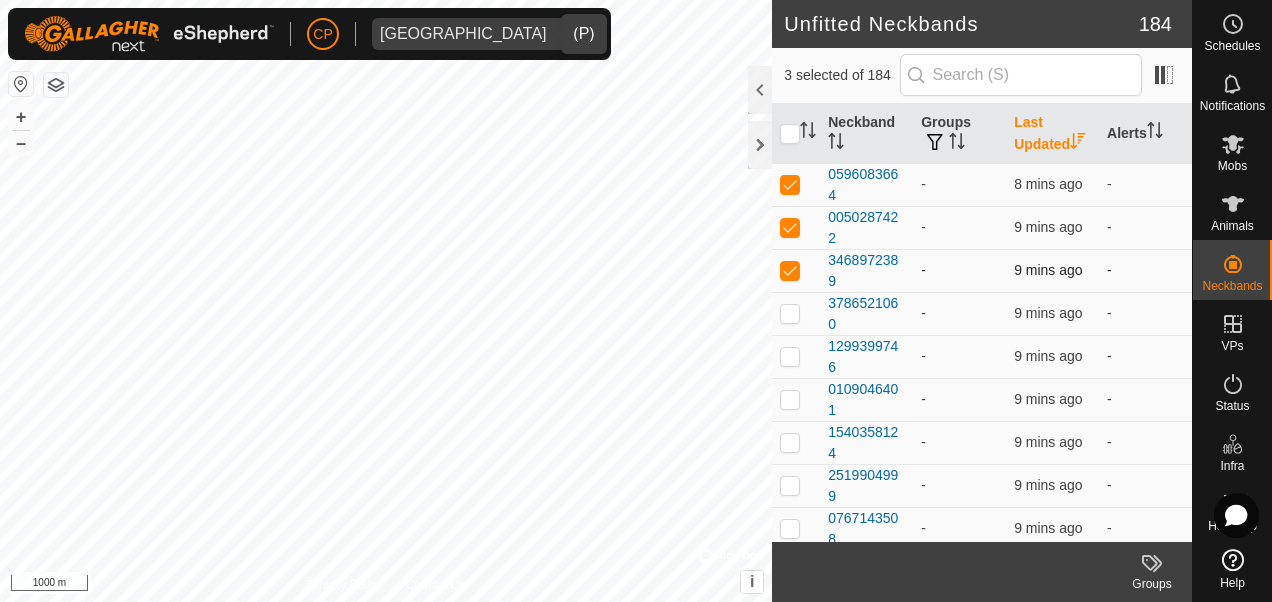 click at bounding box center [790, 270] 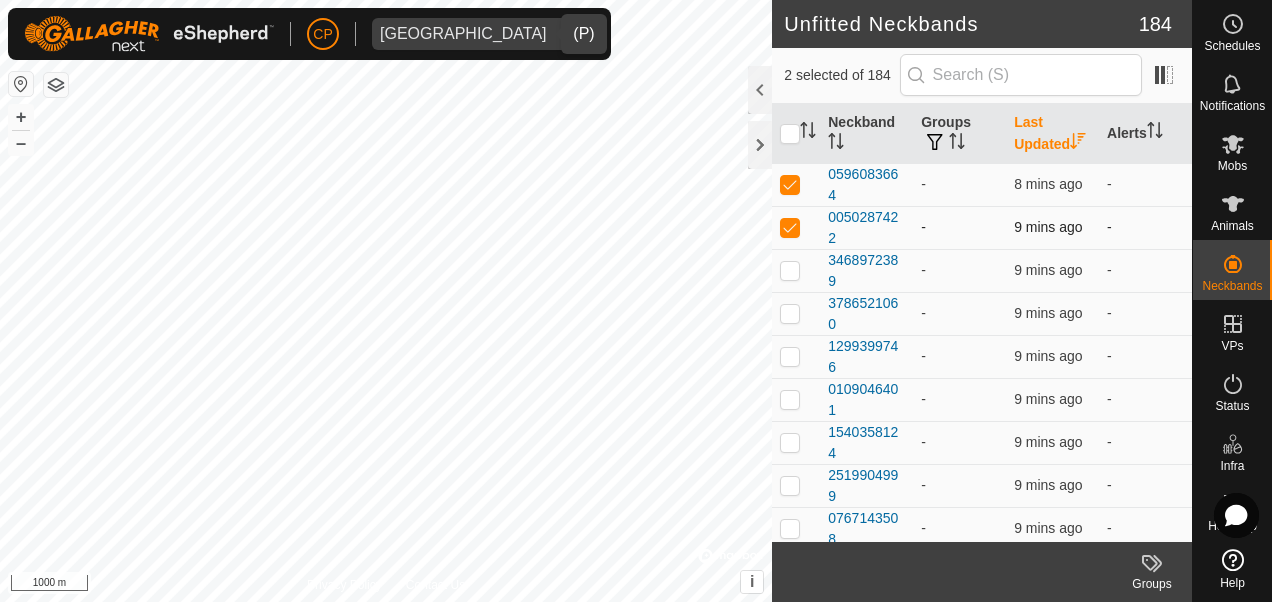 click at bounding box center [790, 227] 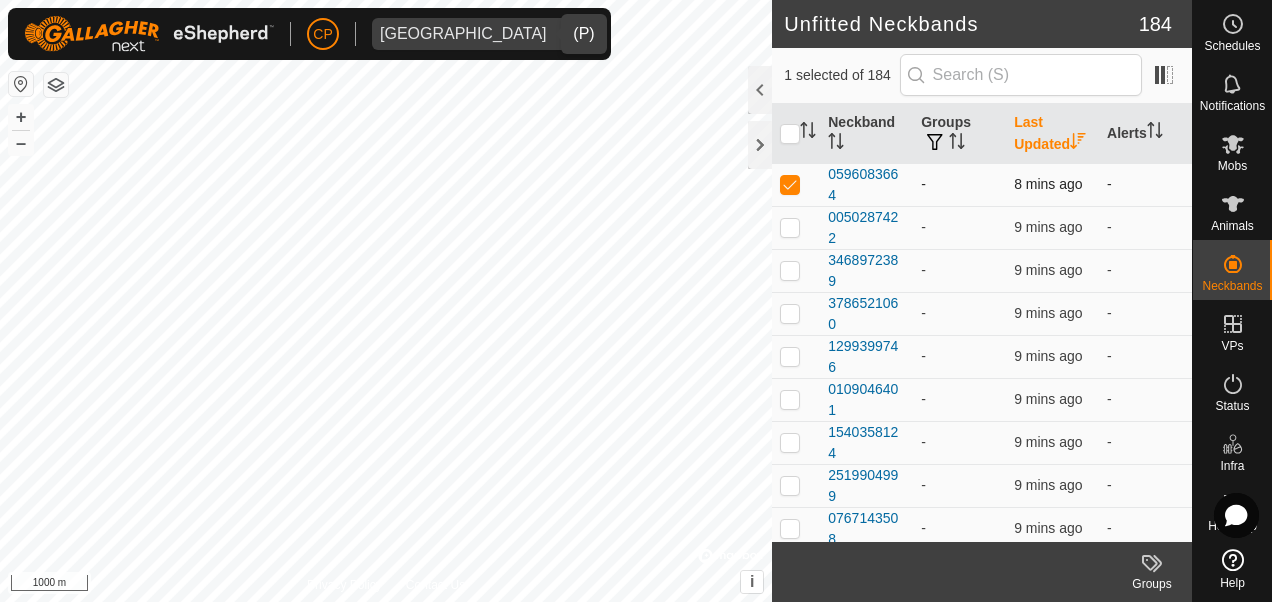 click at bounding box center [790, 184] 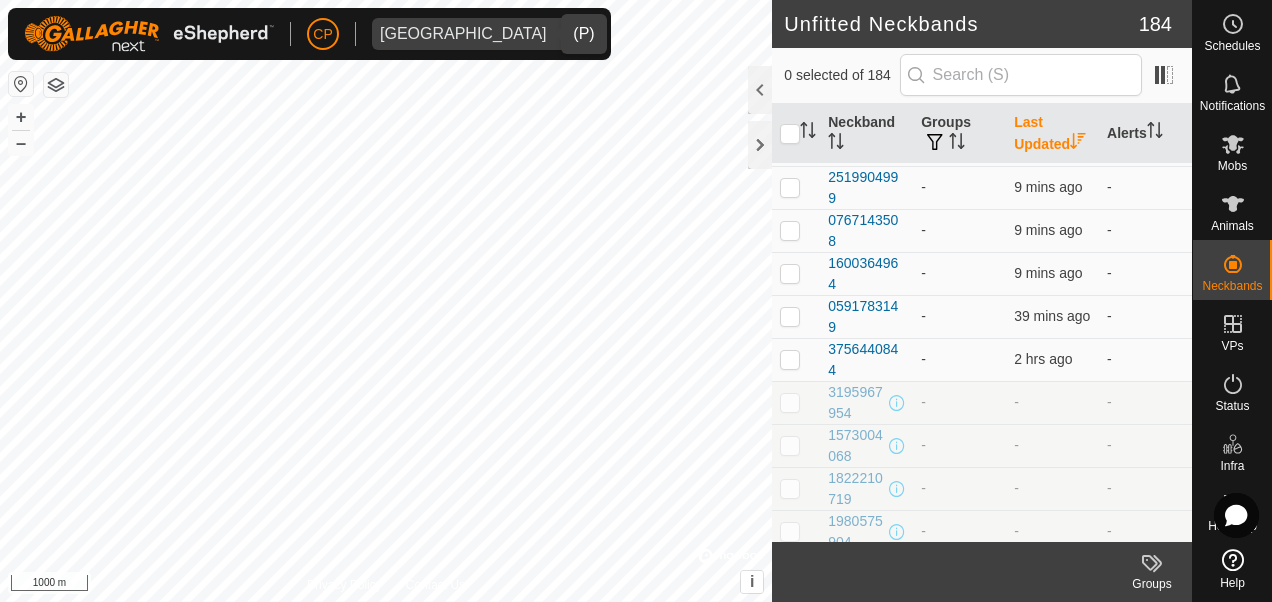 scroll, scrollTop: 300, scrollLeft: 0, axis: vertical 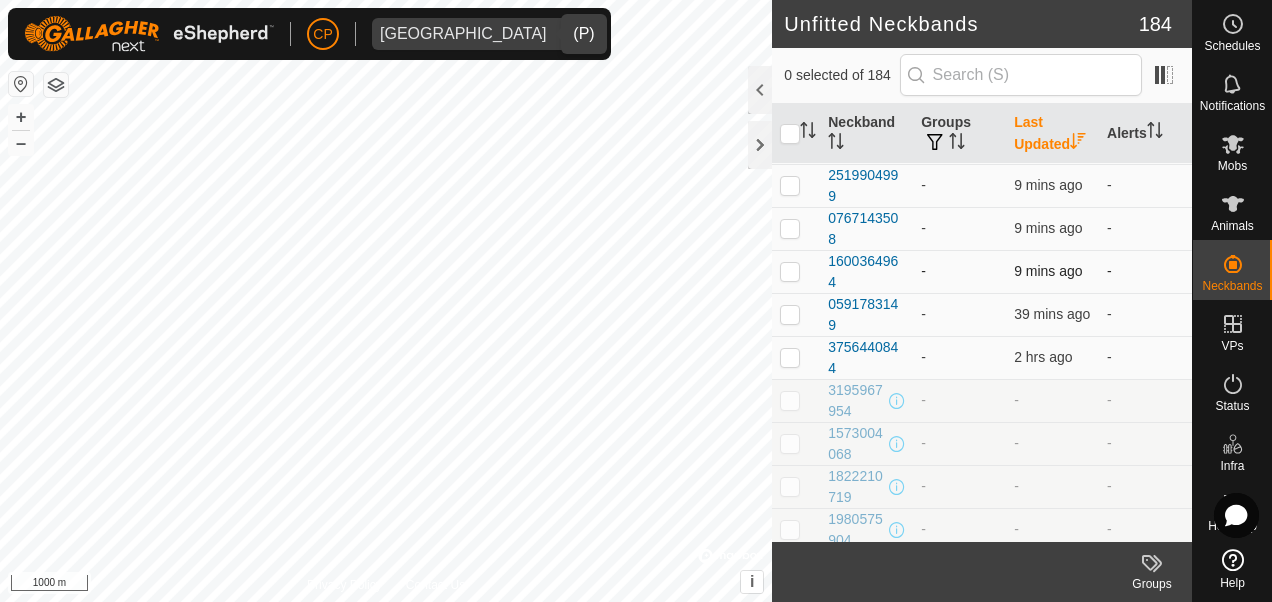 click at bounding box center (790, 271) 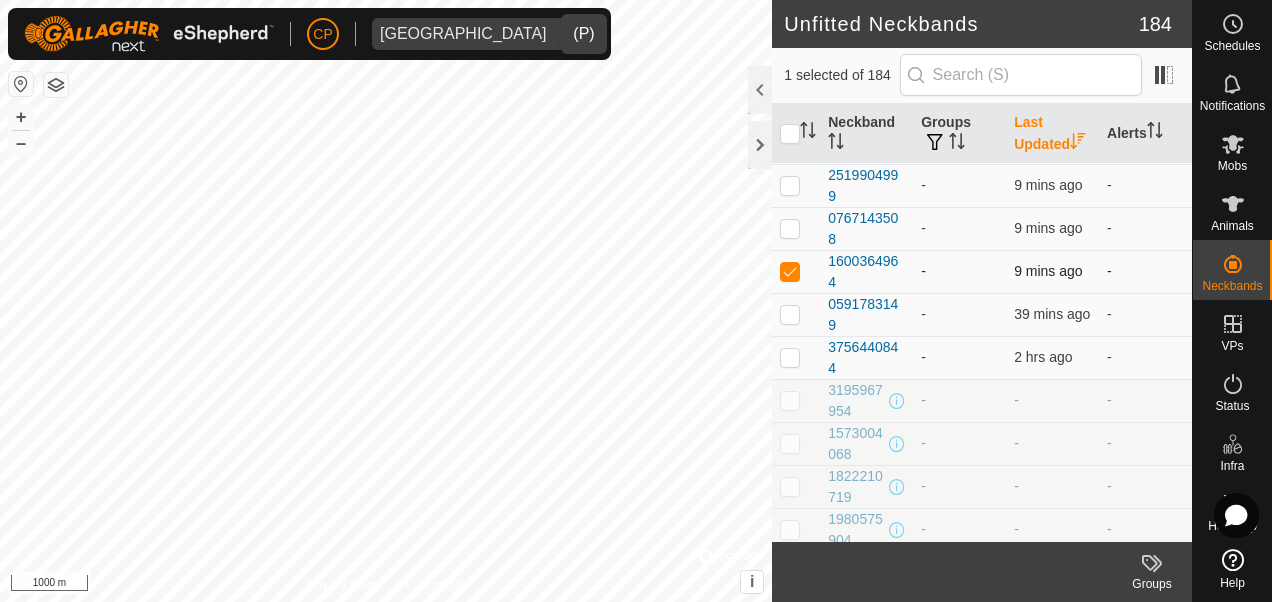 click at bounding box center [790, 271] 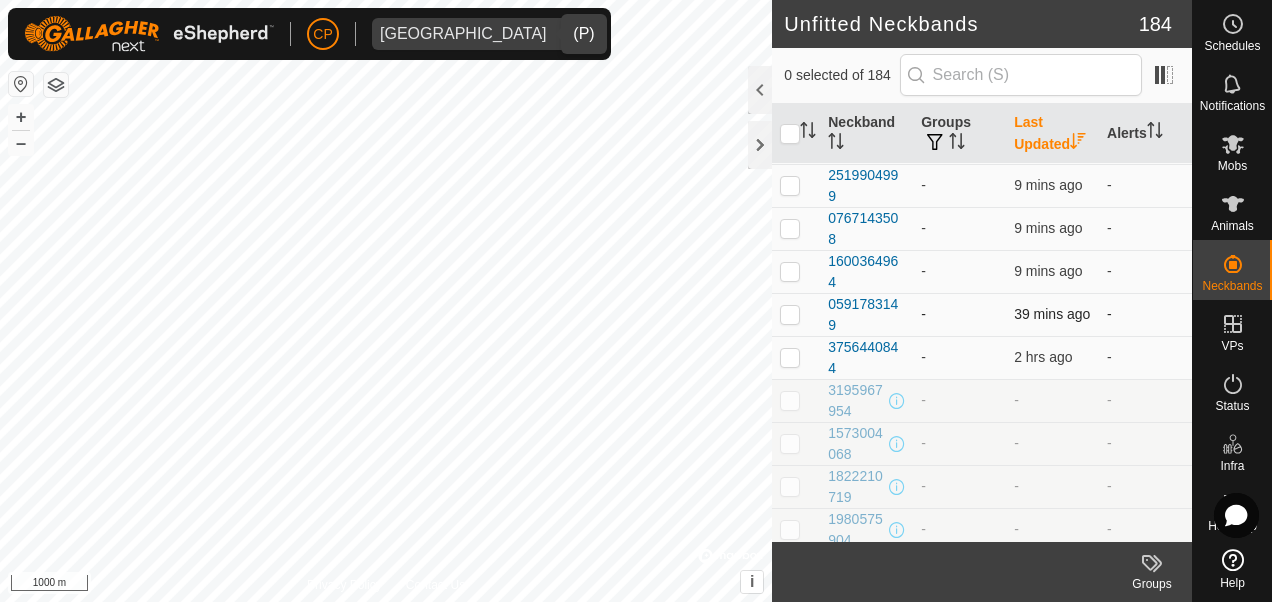 click at bounding box center [790, 314] 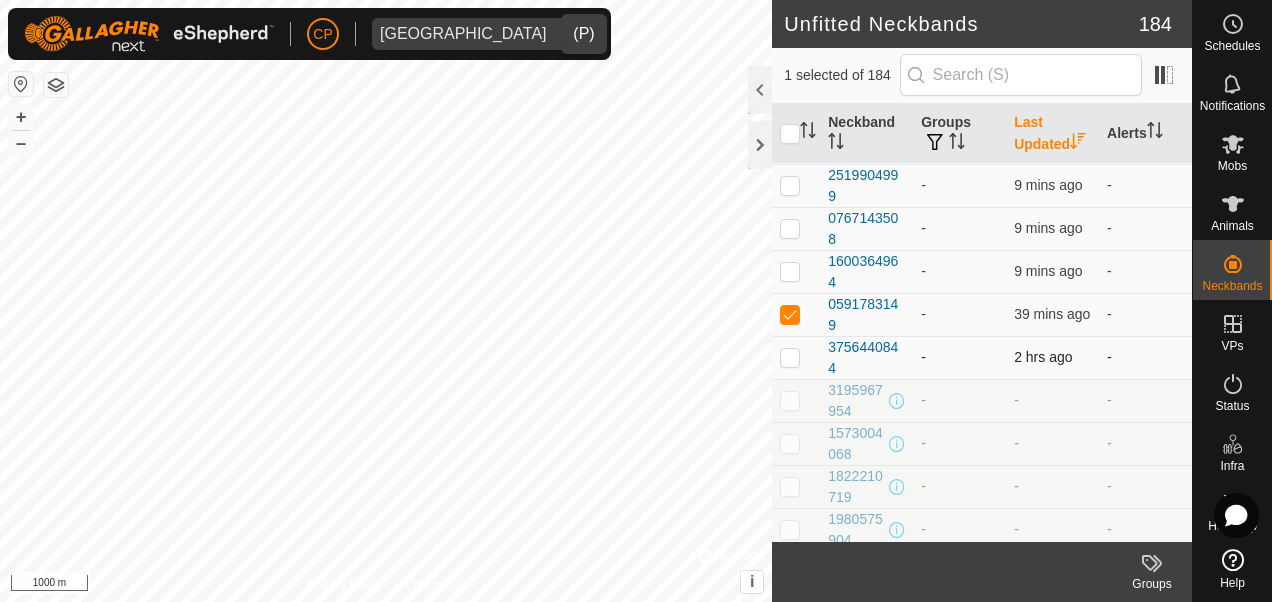 click at bounding box center [790, 357] 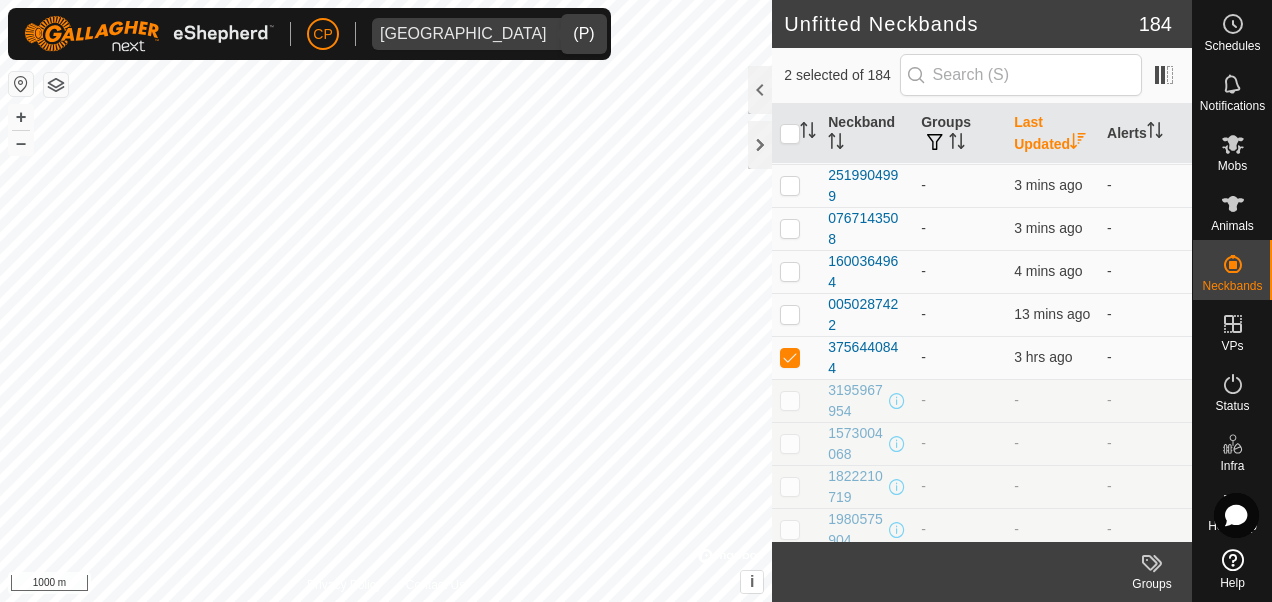 scroll, scrollTop: 0, scrollLeft: 0, axis: both 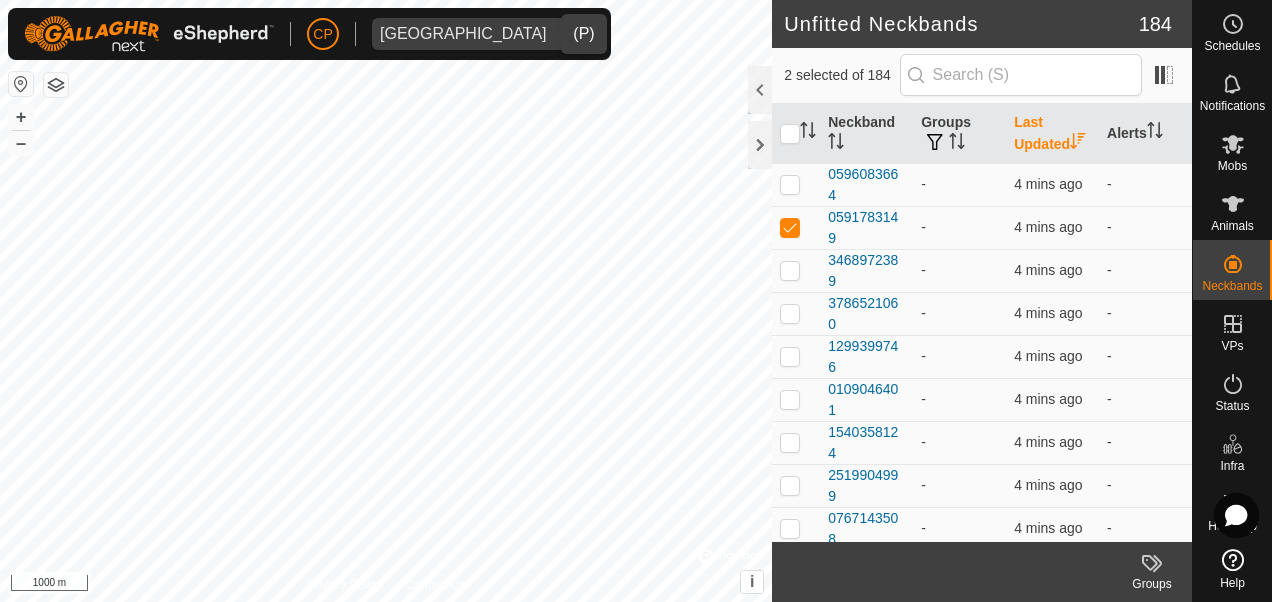 click on "Last Updated" at bounding box center (1052, 134) 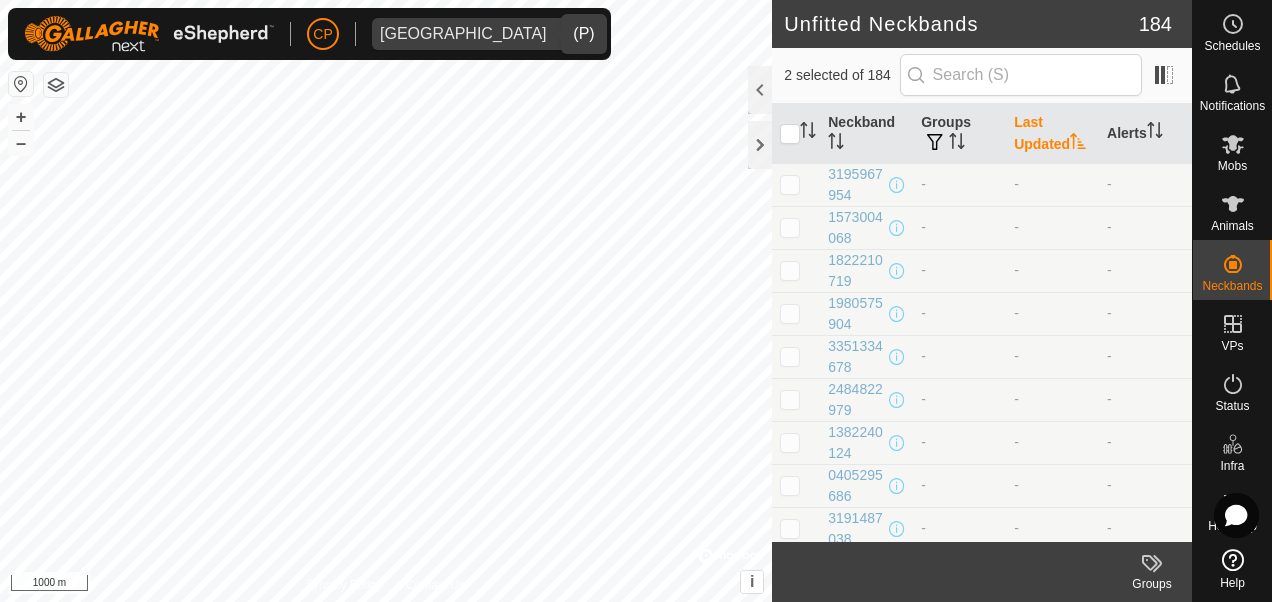 click on "Last Updated" at bounding box center [1052, 134] 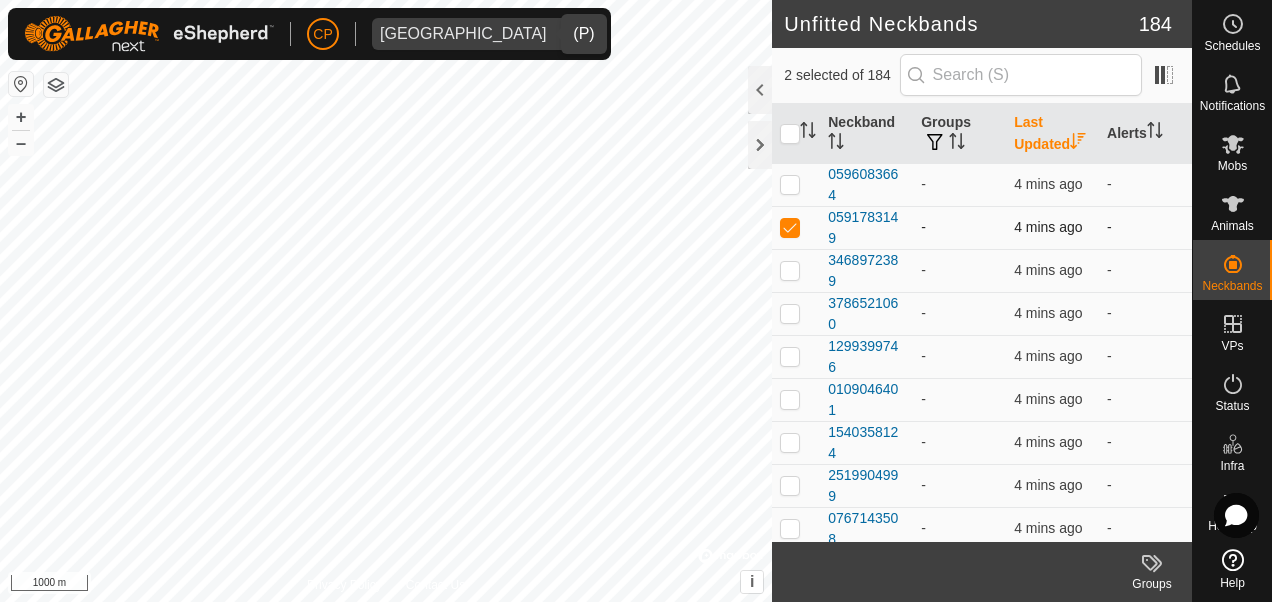 click at bounding box center (790, 227) 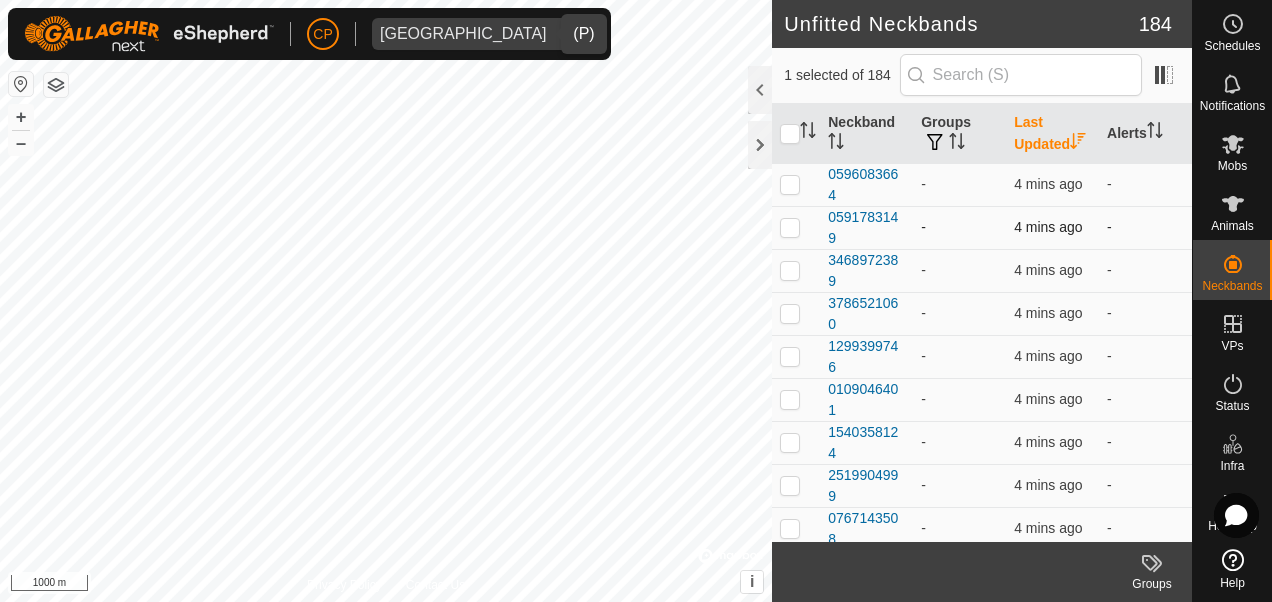 click at bounding box center [790, 227] 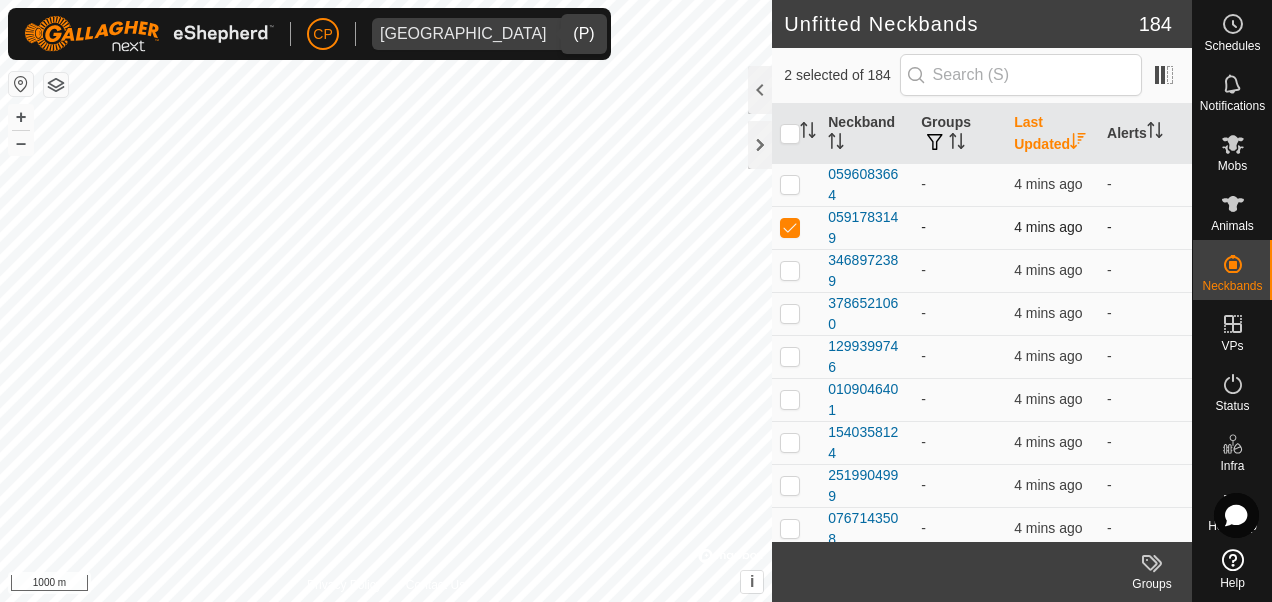 click at bounding box center (790, 227) 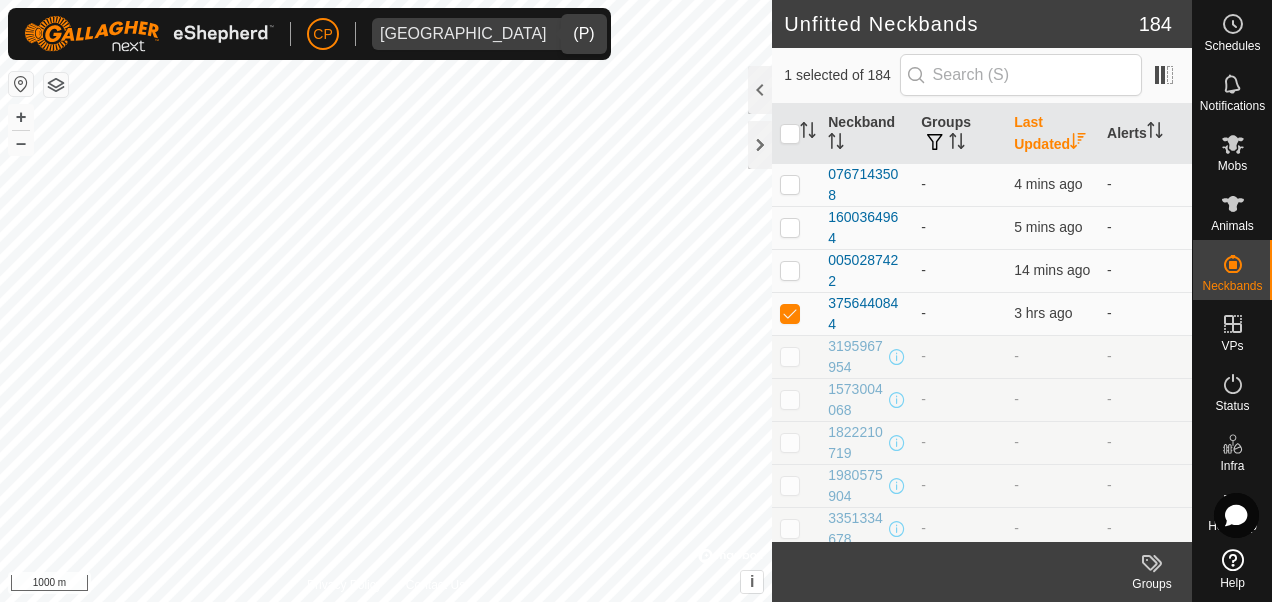 scroll, scrollTop: 300, scrollLeft: 0, axis: vertical 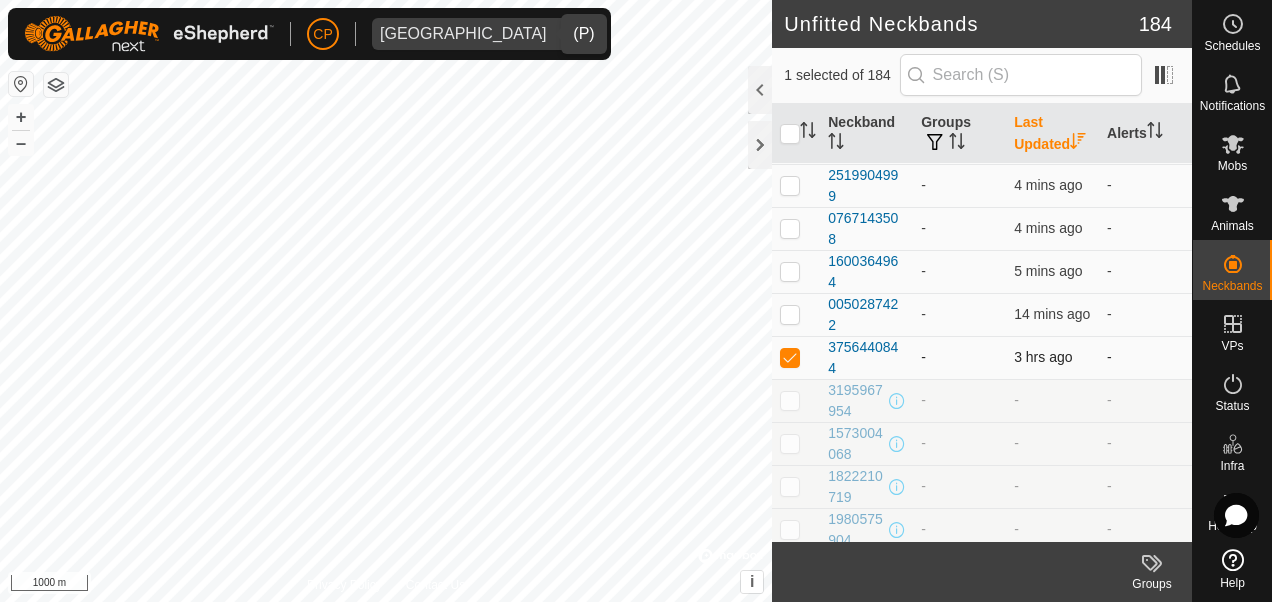 click at bounding box center (790, 357) 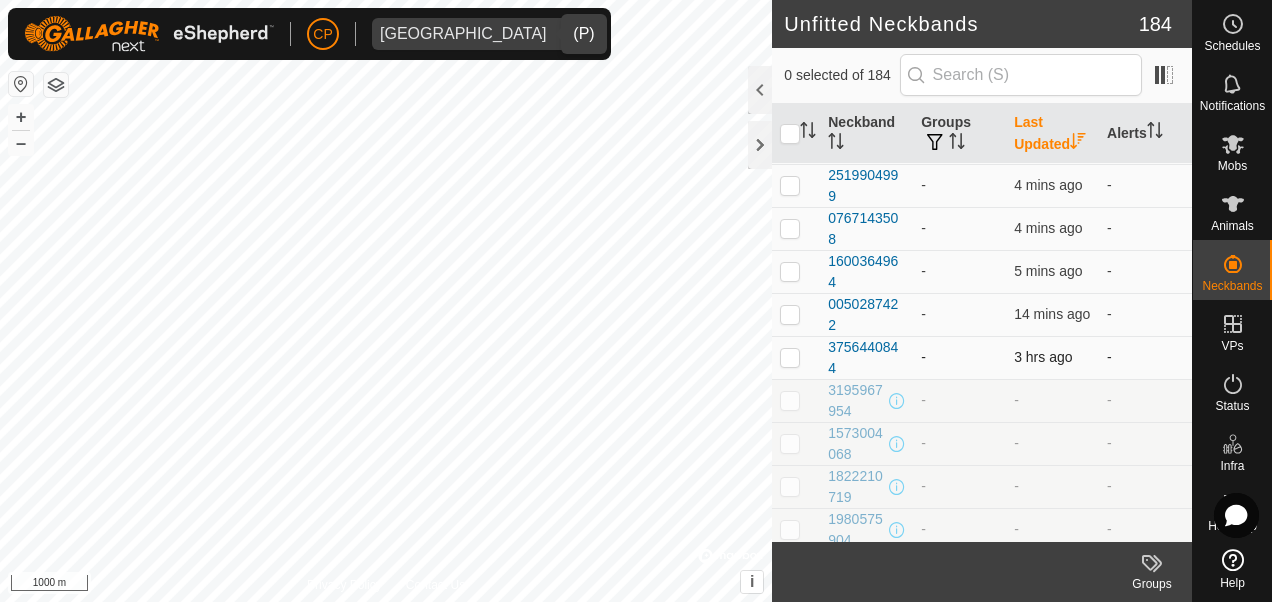 click at bounding box center (790, 357) 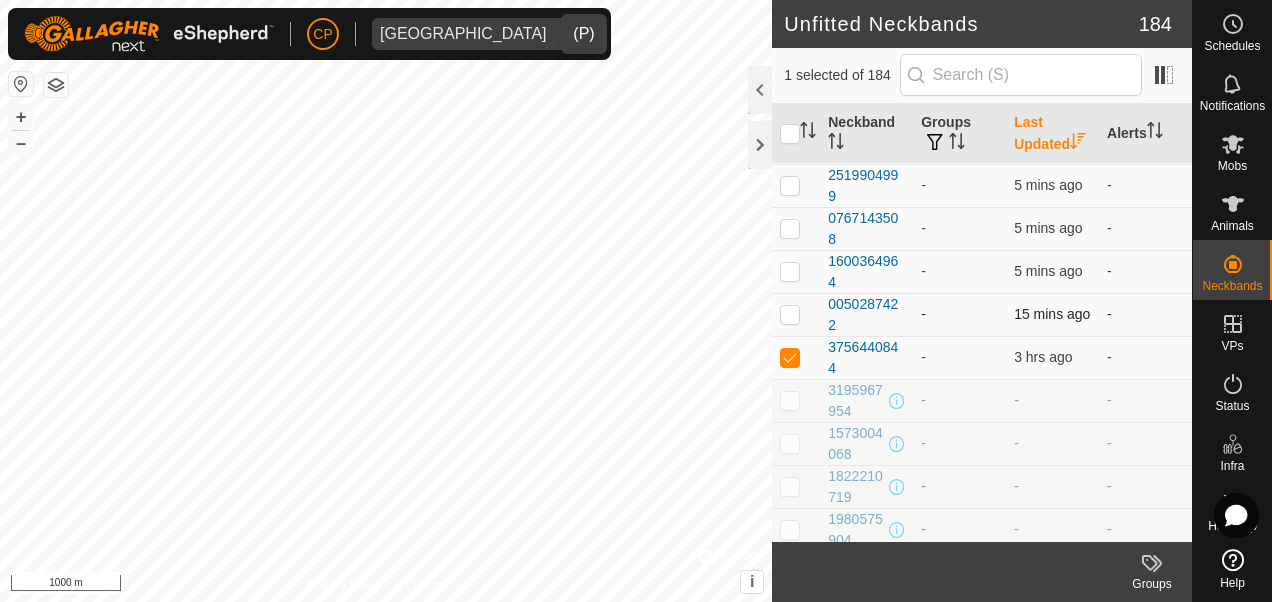 click at bounding box center (790, 314) 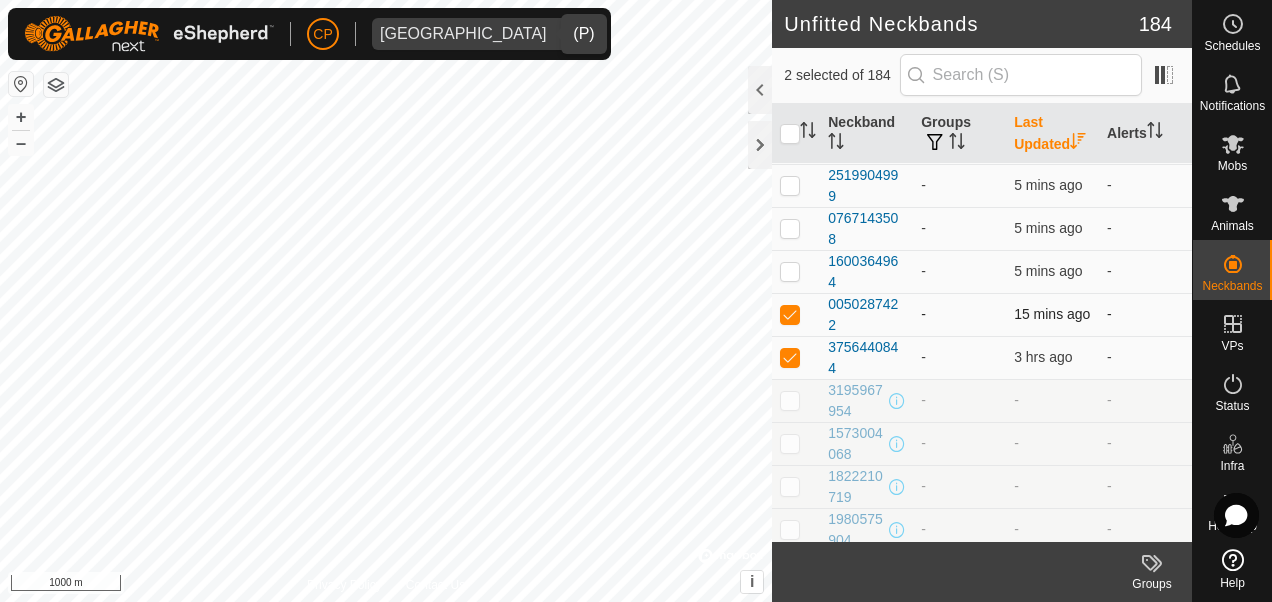 click at bounding box center (790, 314) 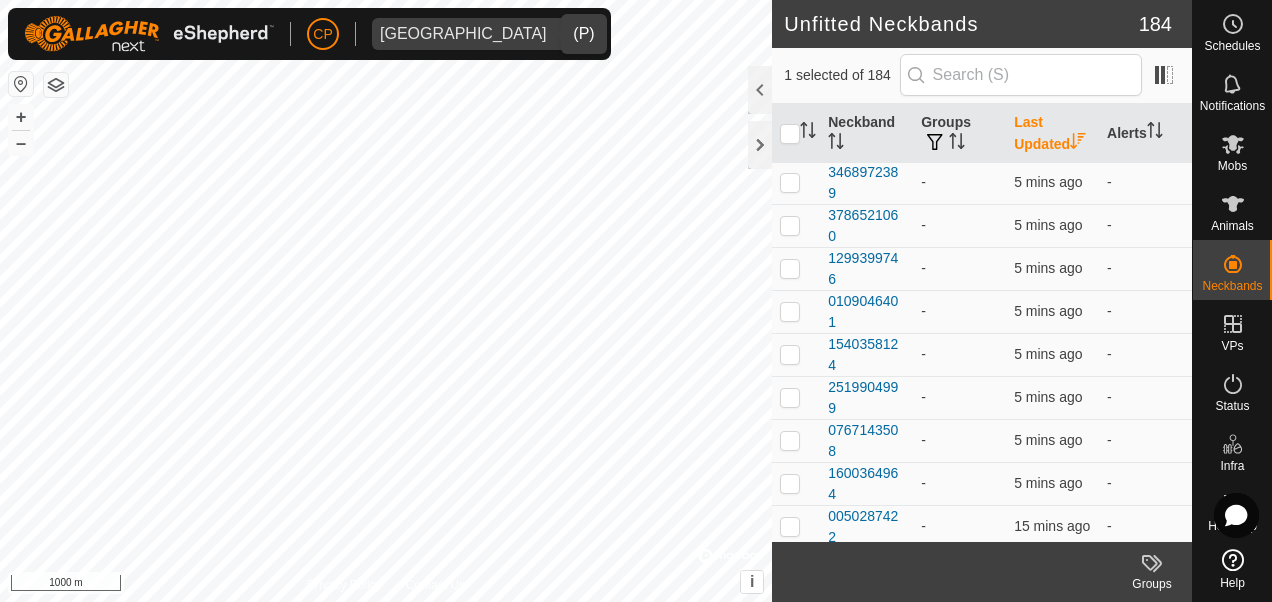 scroll, scrollTop: 0, scrollLeft: 0, axis: both 